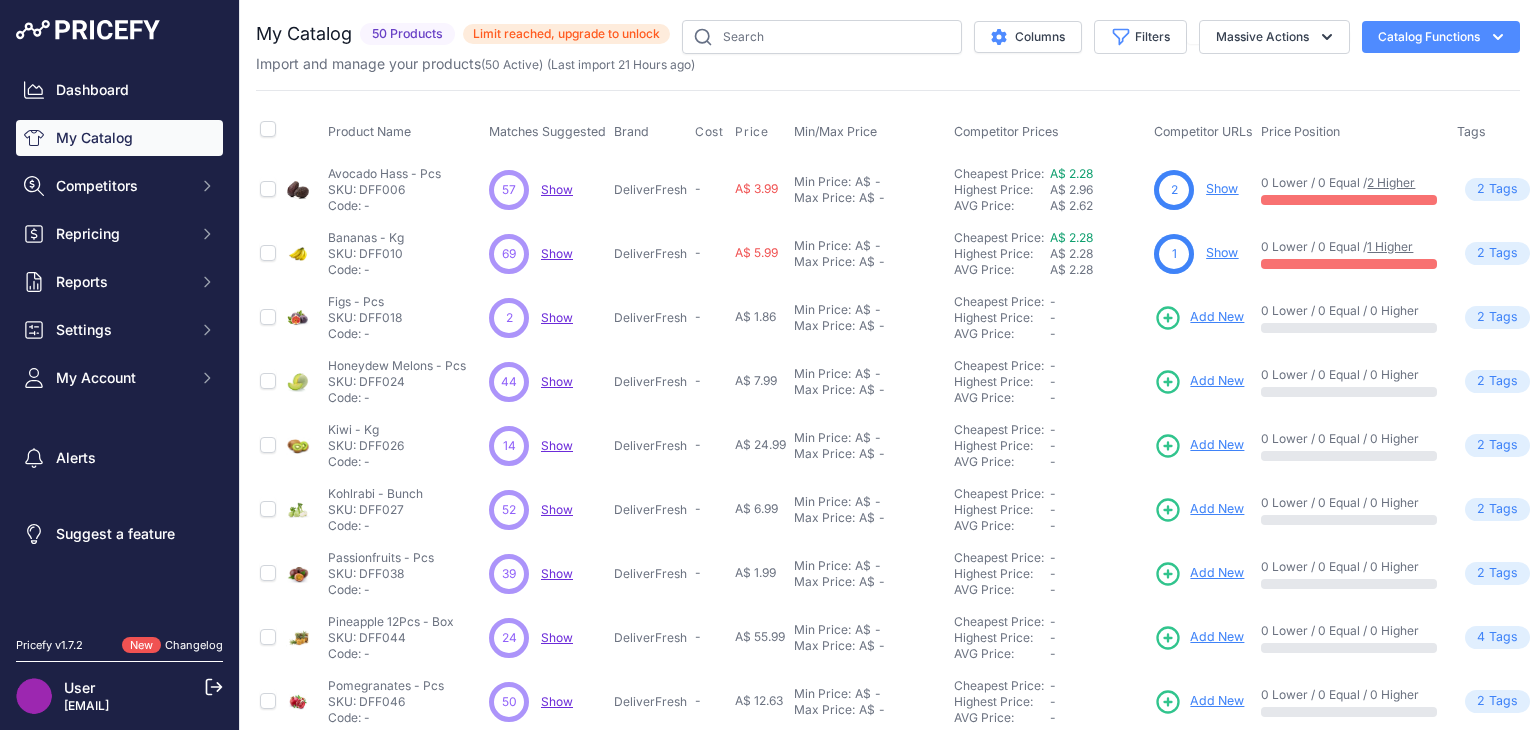 scroll, scrollTop: 0, scrollLeft: 0, axis: both 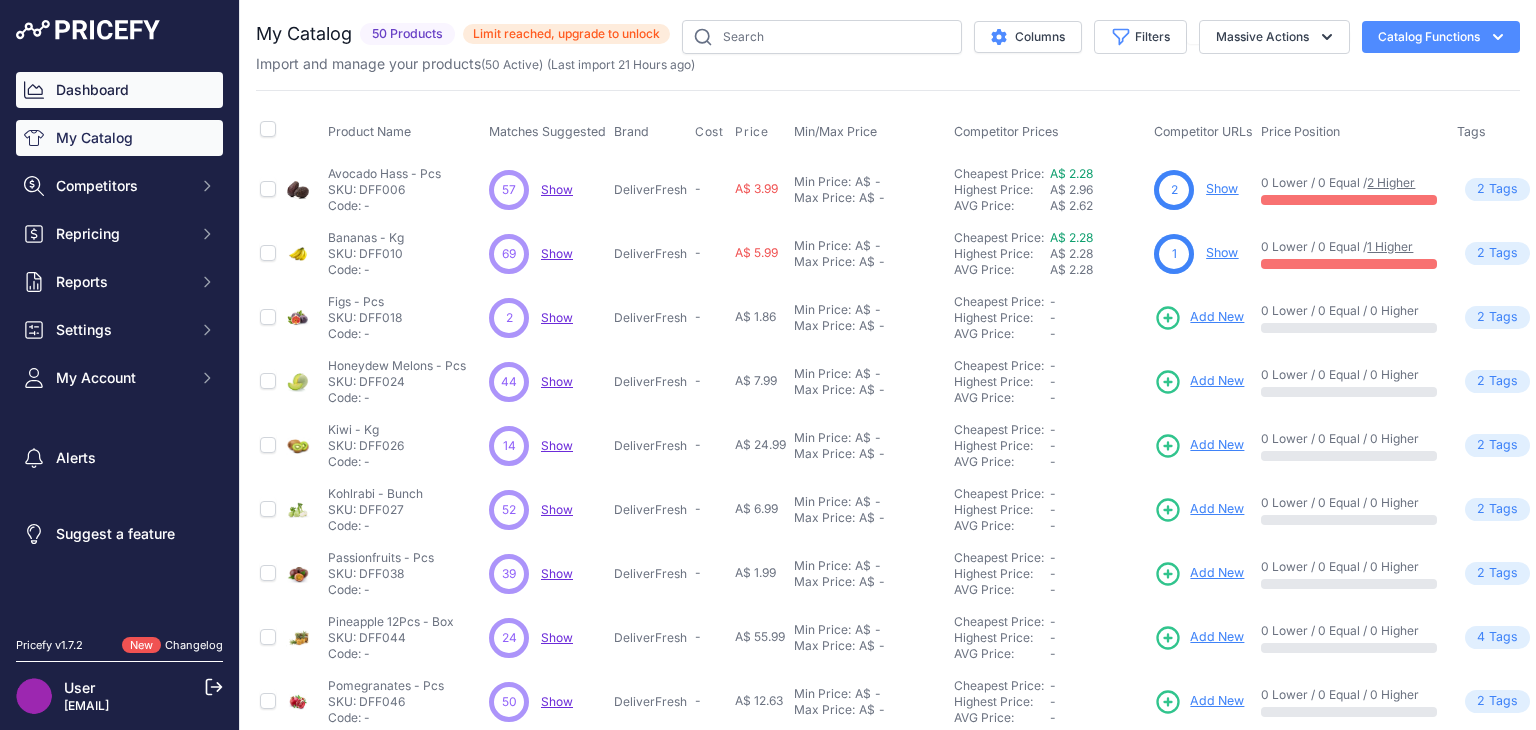 click on "Dashboard" at bounding box center [119, 90] 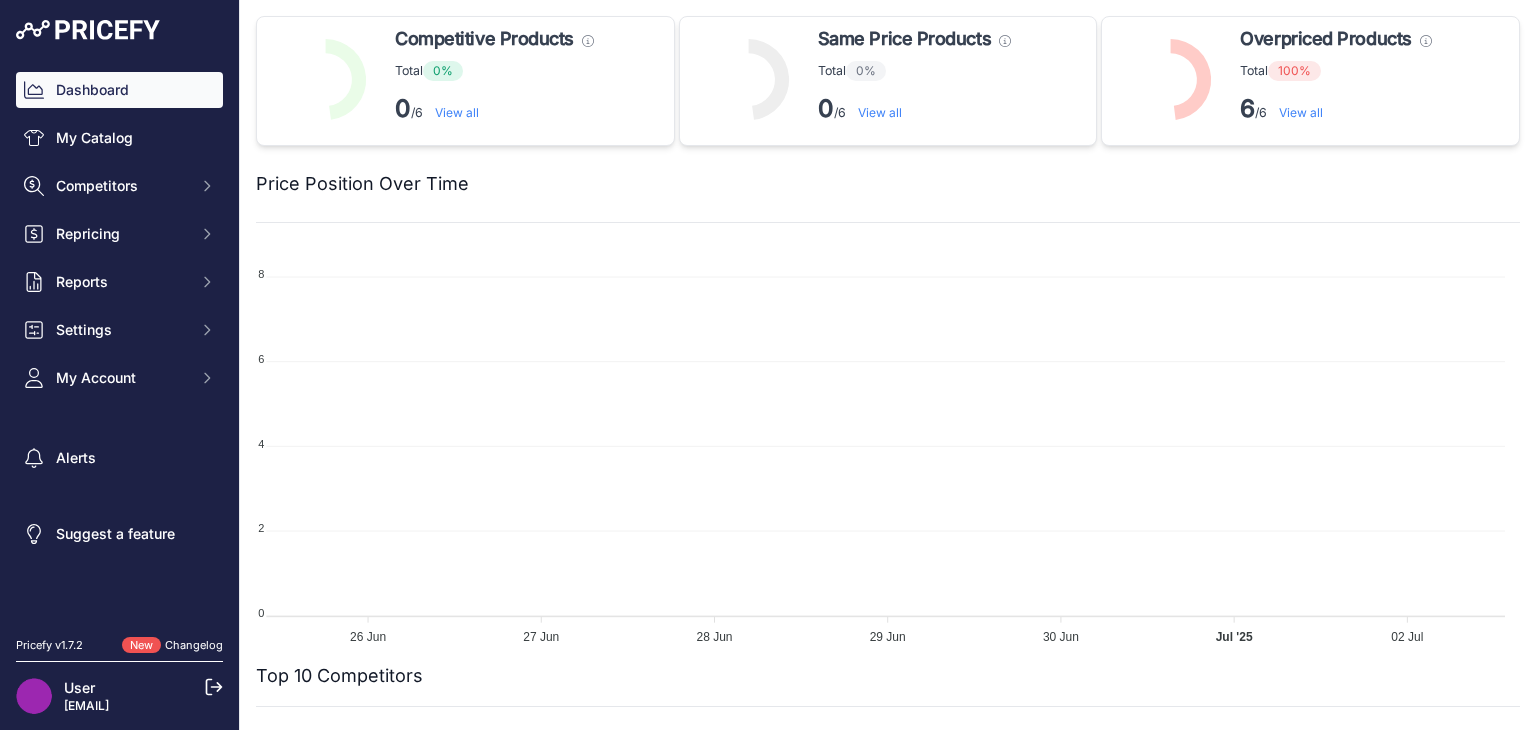 scroll, scrollTop: 0, scrollLeft: 0, axis: both 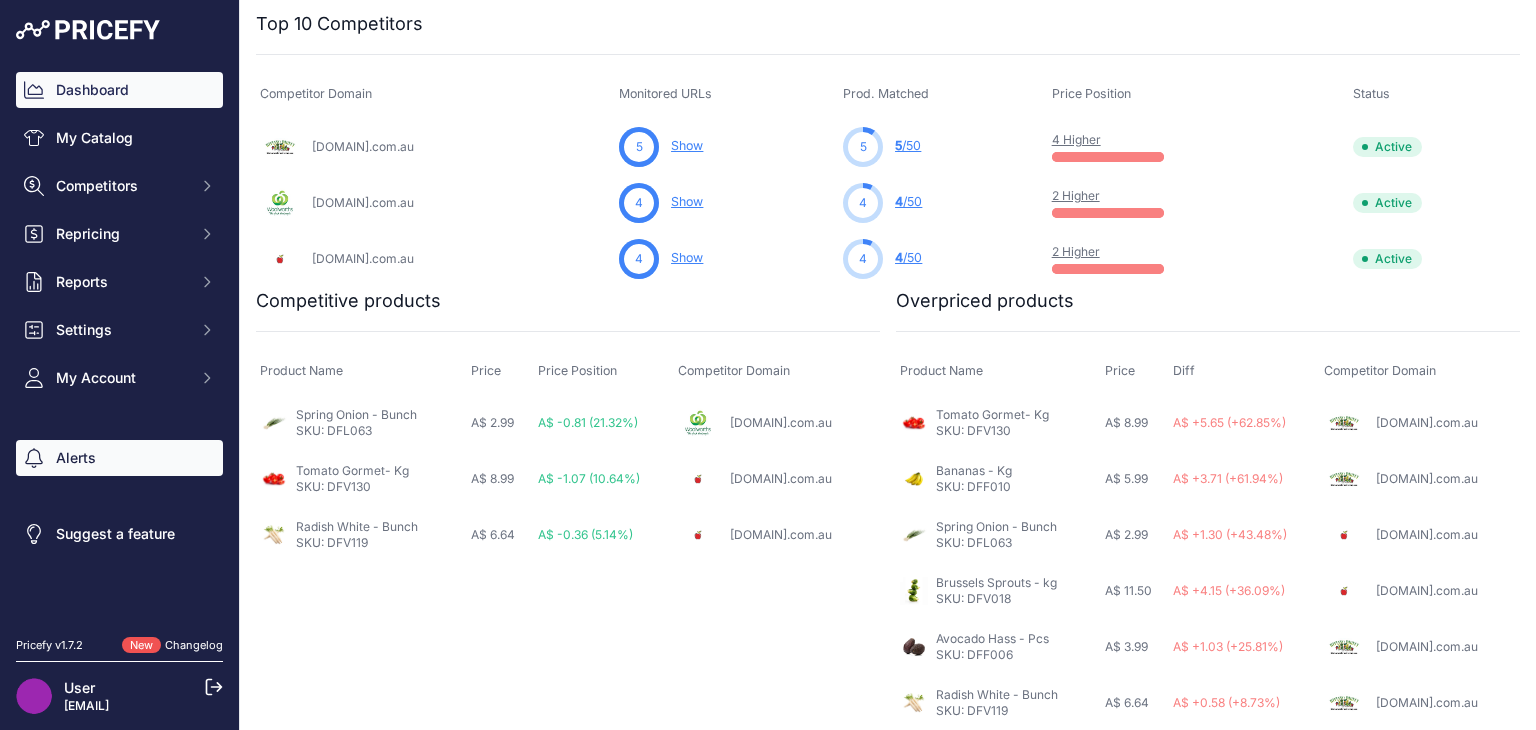click on "Alerts" at bounding box center [119, 458] 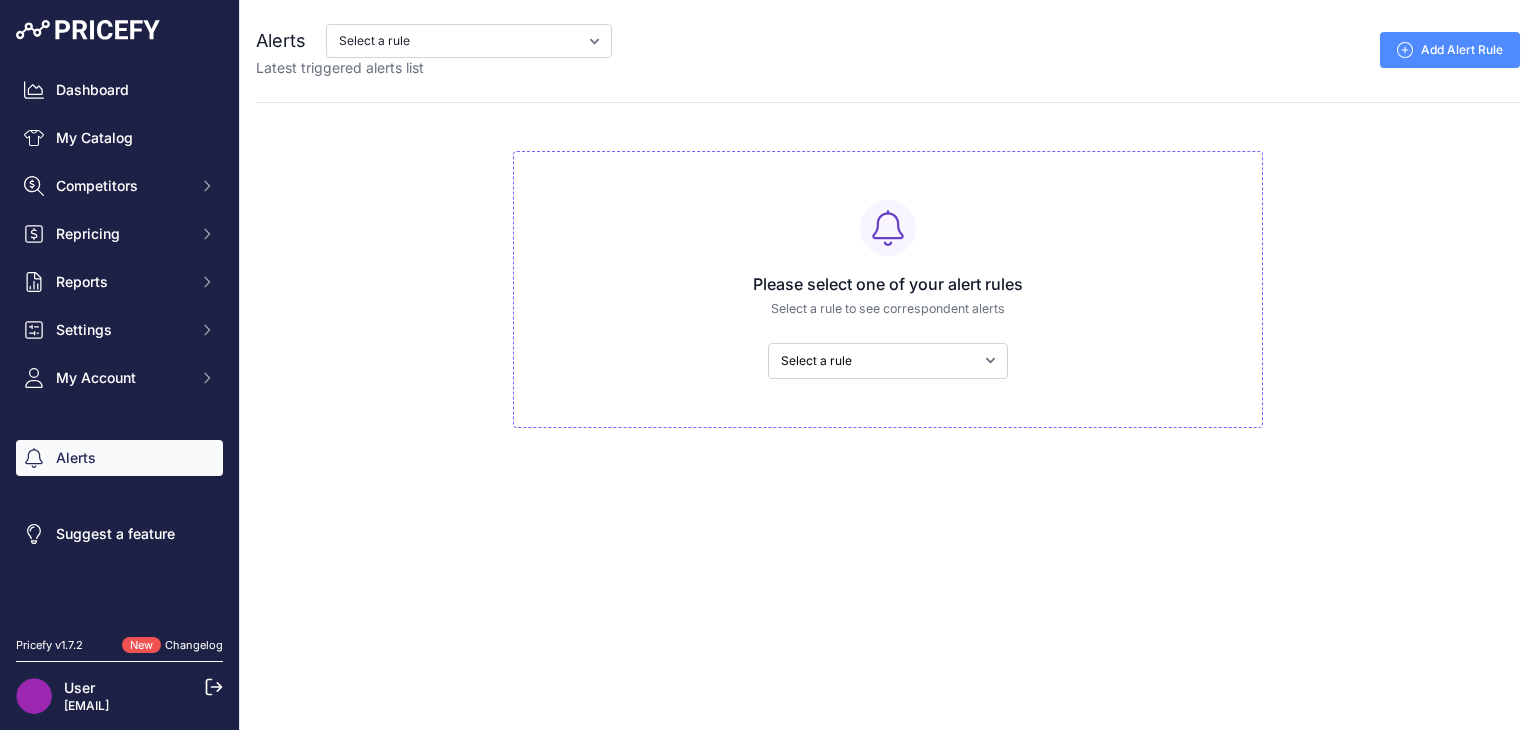 scroll, scrollTop: 0, scrollLeft: 0, axis: both 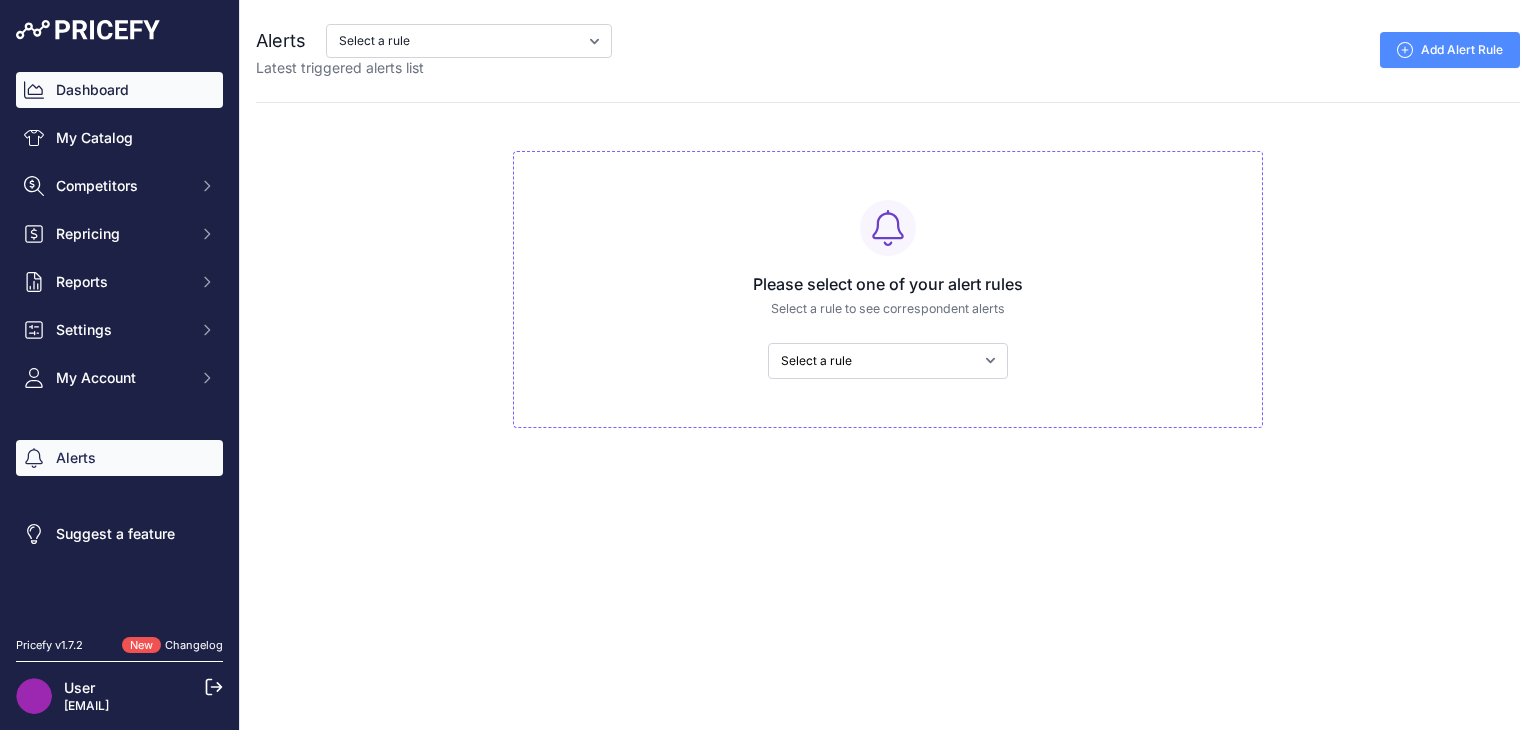 click on "Dashboard" at bounding box center [119, 90] 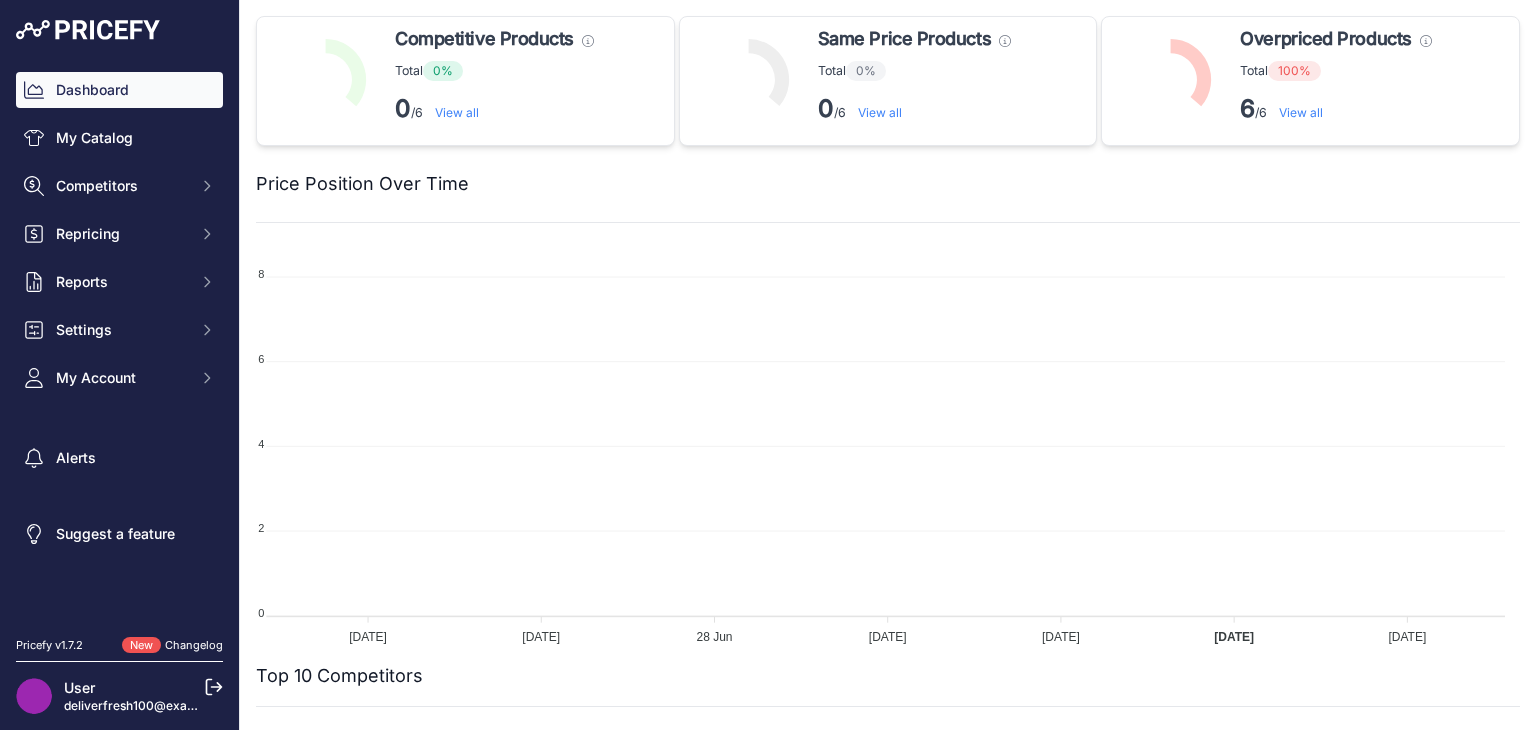 scroll, scrollTop: 0, scrollLeft: 0, axis: both 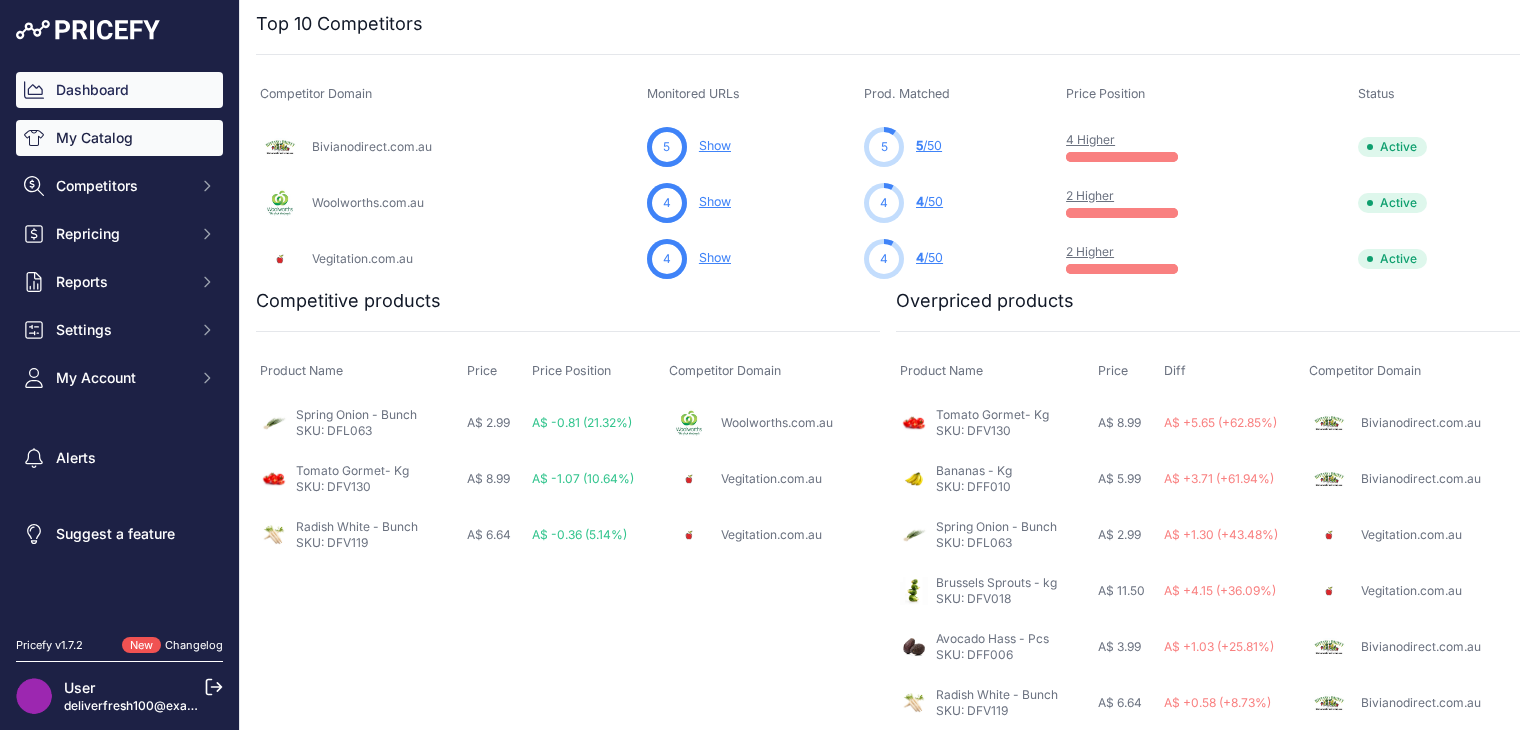 click on "My Catalog" at bounding box center [119, 138] 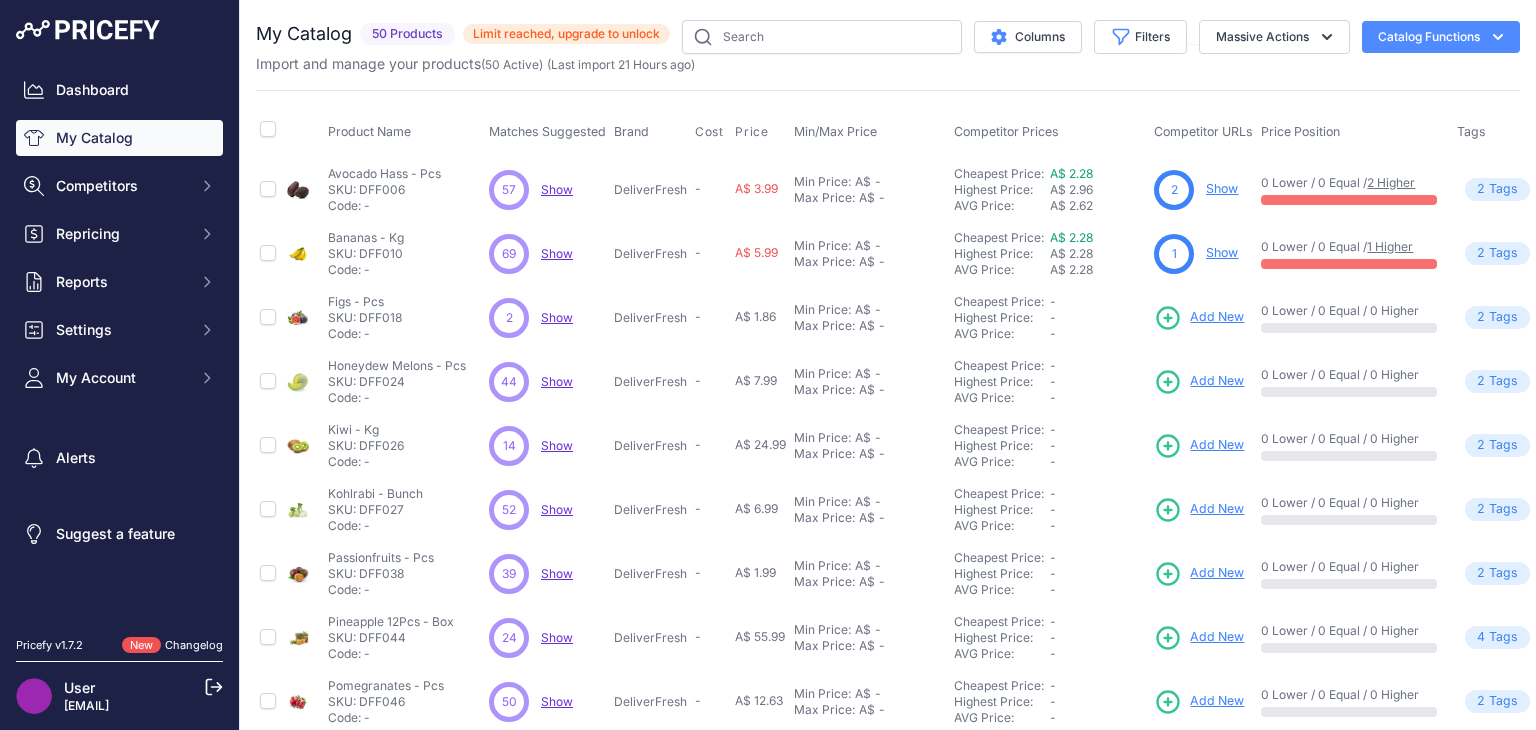 scroll, scrollTop: 0, scrollLeft: 0, axis: both 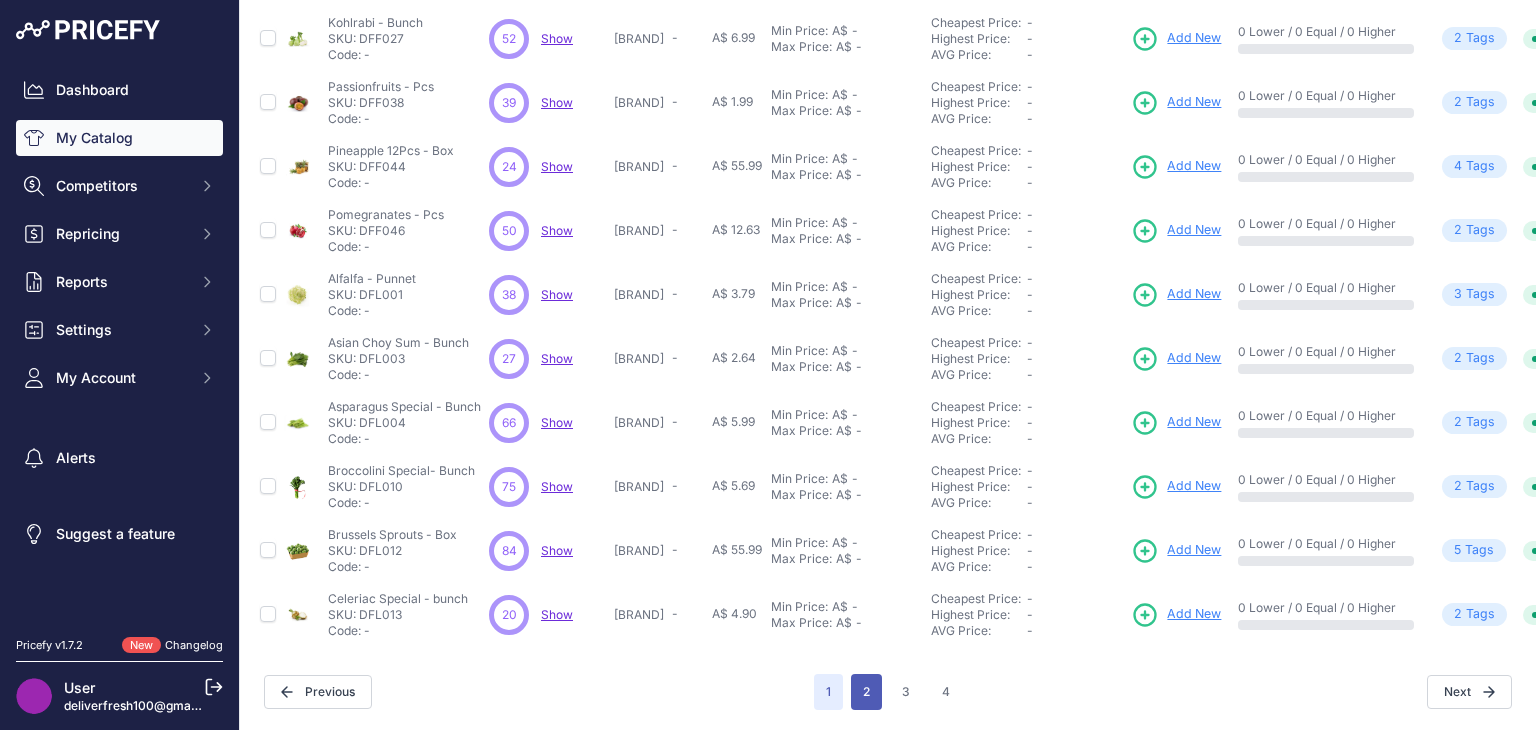 click on "2" at bounding box center [866, 692] 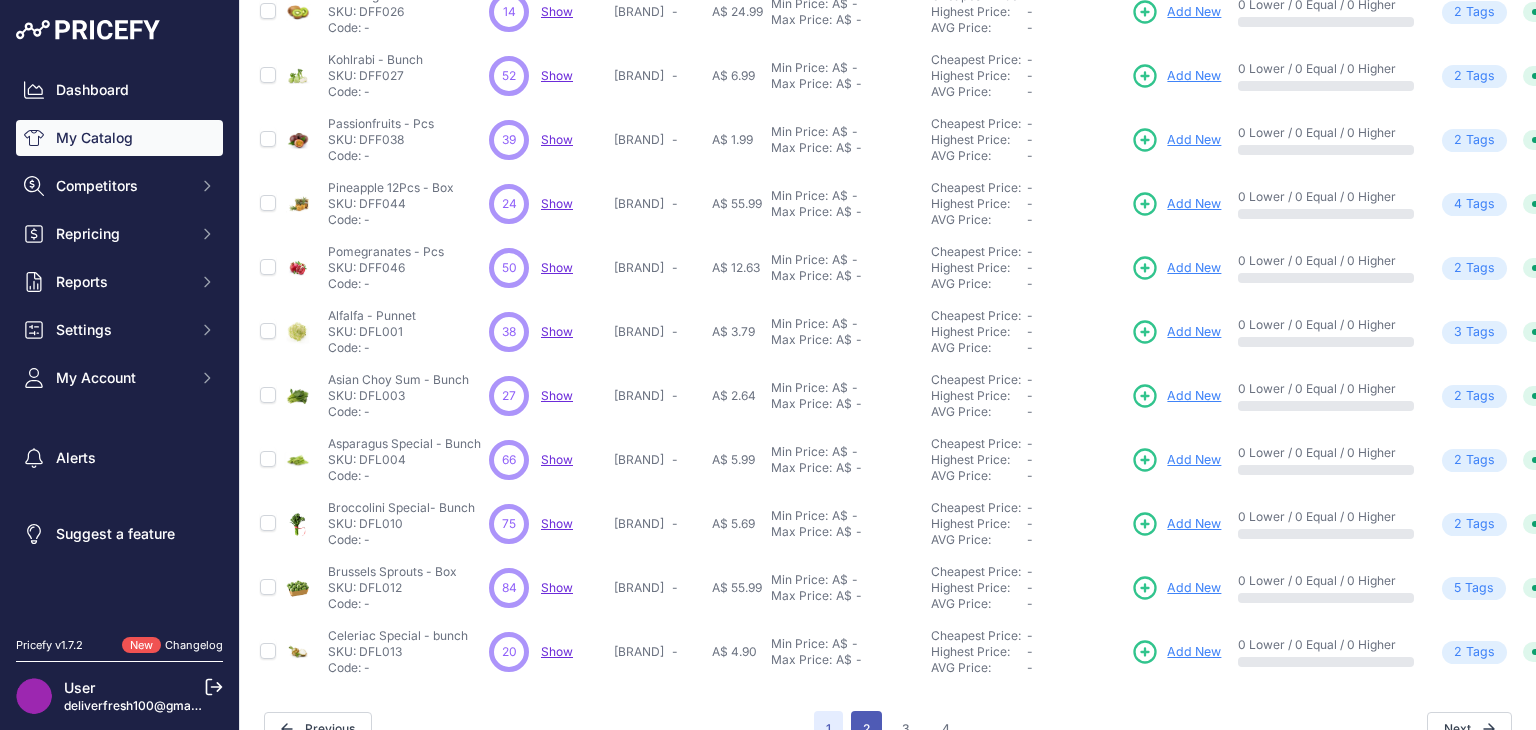 scroll, scrollTop: 535, scrollLeft: 0, axis: vertical 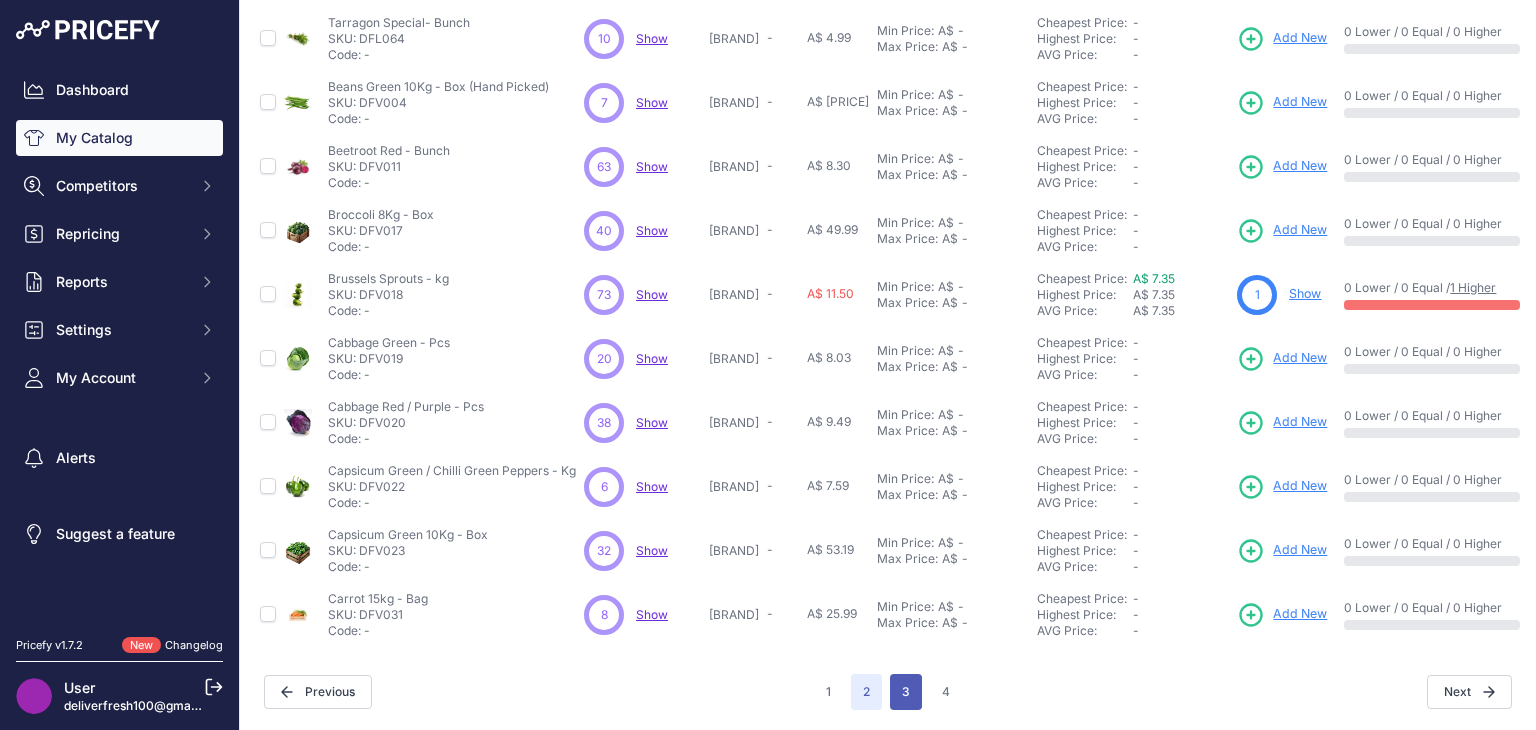 click on "3" at bounding box center [906, 692] 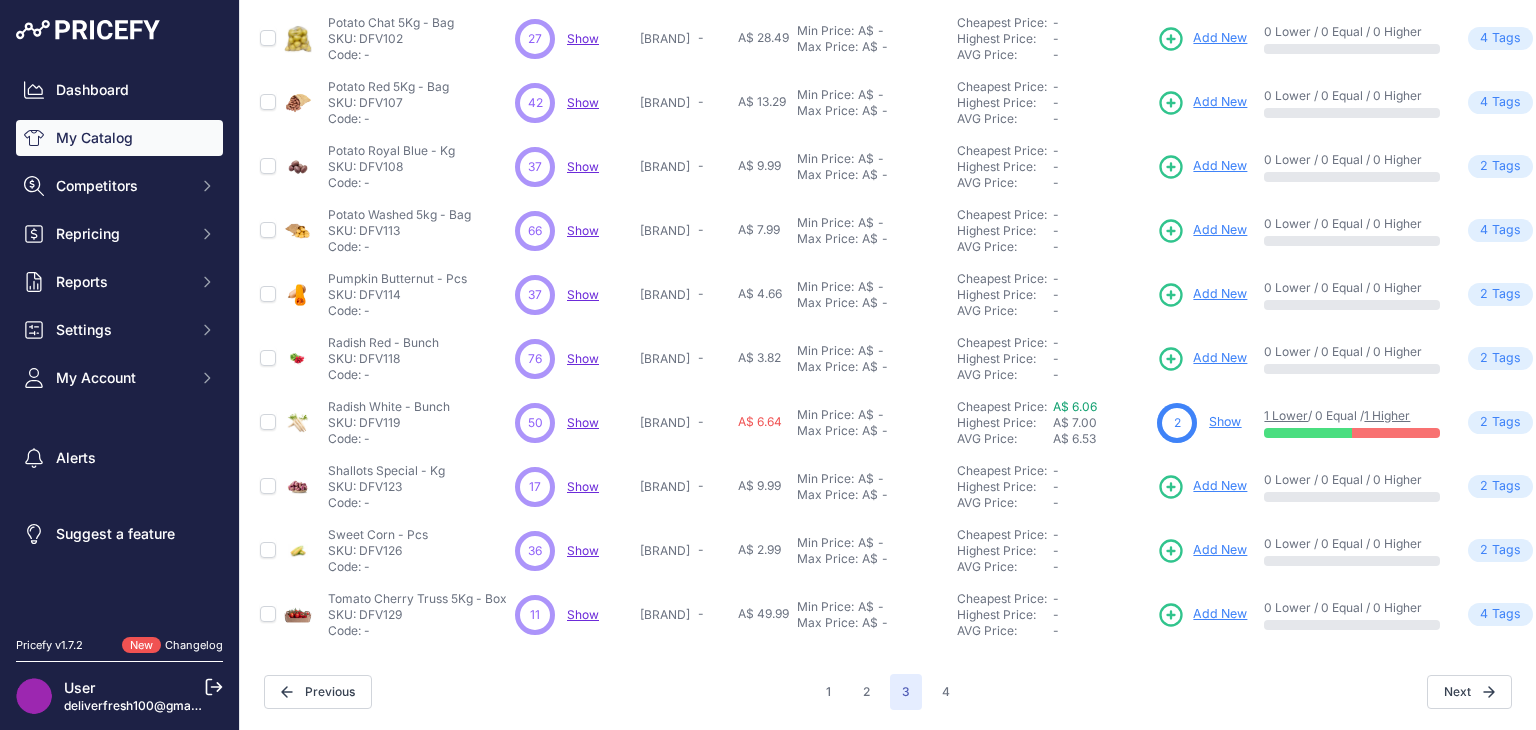 scroll, scrollTop: 484, scrollLeft: 0, axis: vertical 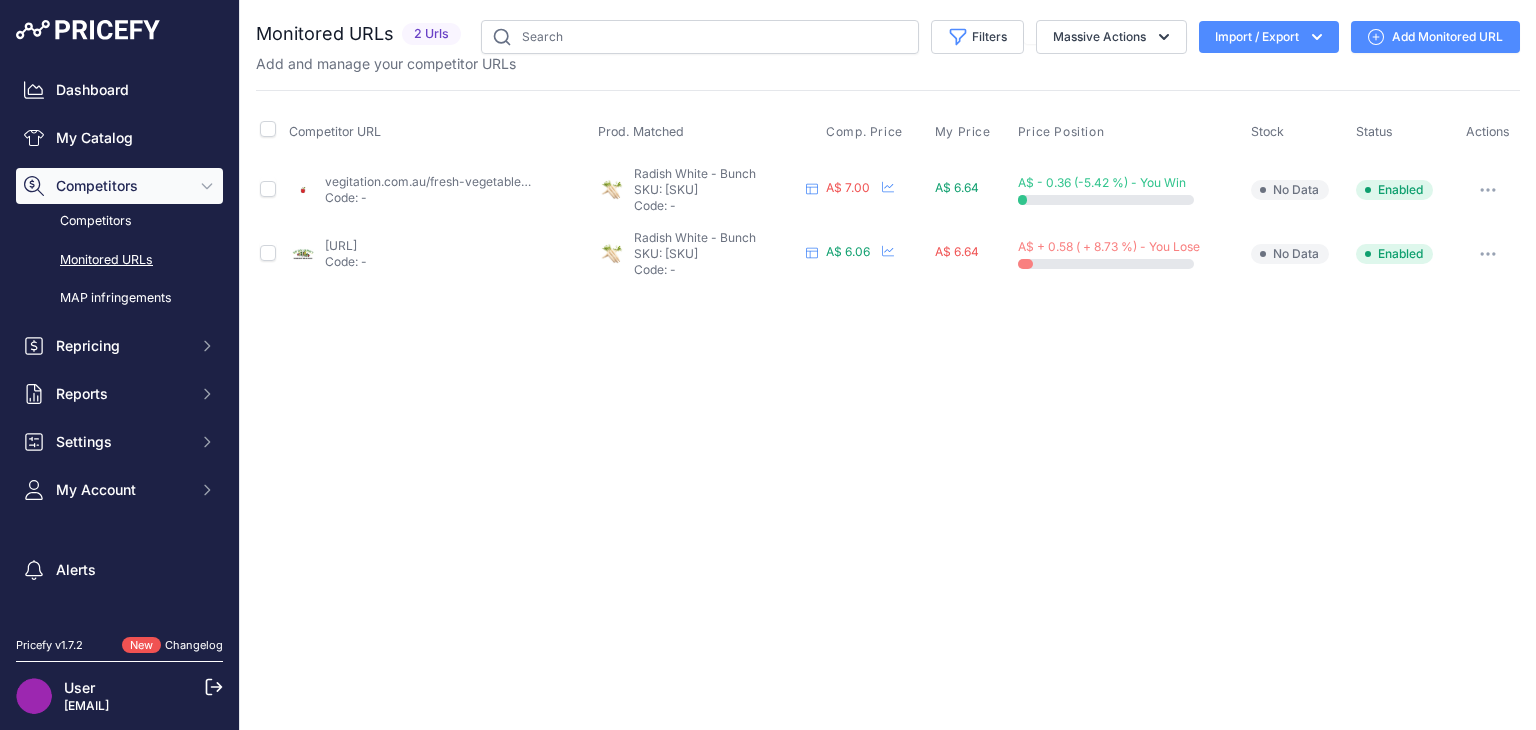 click on "Dashboard
My Catalog
Competitors
Competitors
Monitored URLs
MAP infringements
Repricing
My Repricing Rules
Repricing Preview
Repricing History" at bounding box center [119, 290] 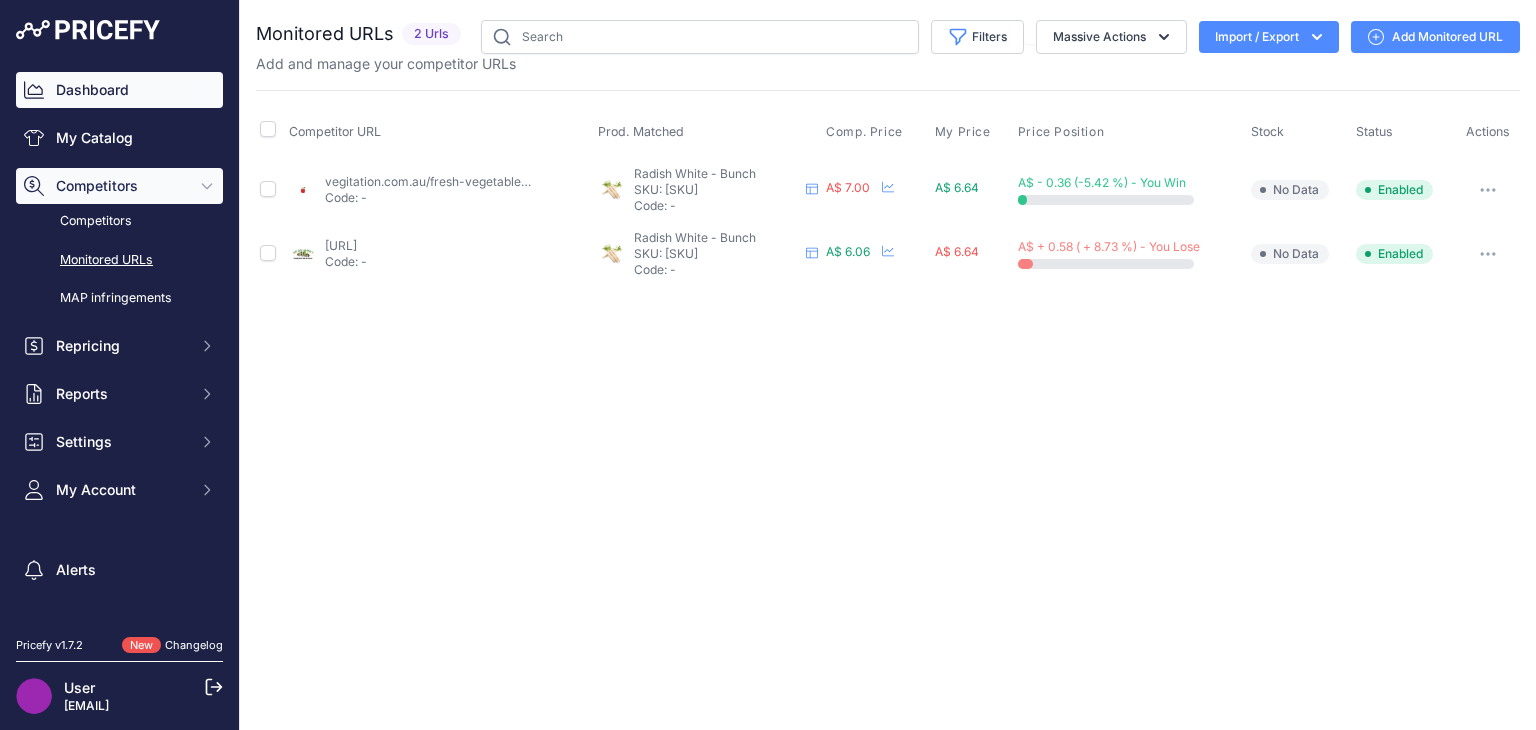 click on "Dashboard" at bounding box center [119, 90] 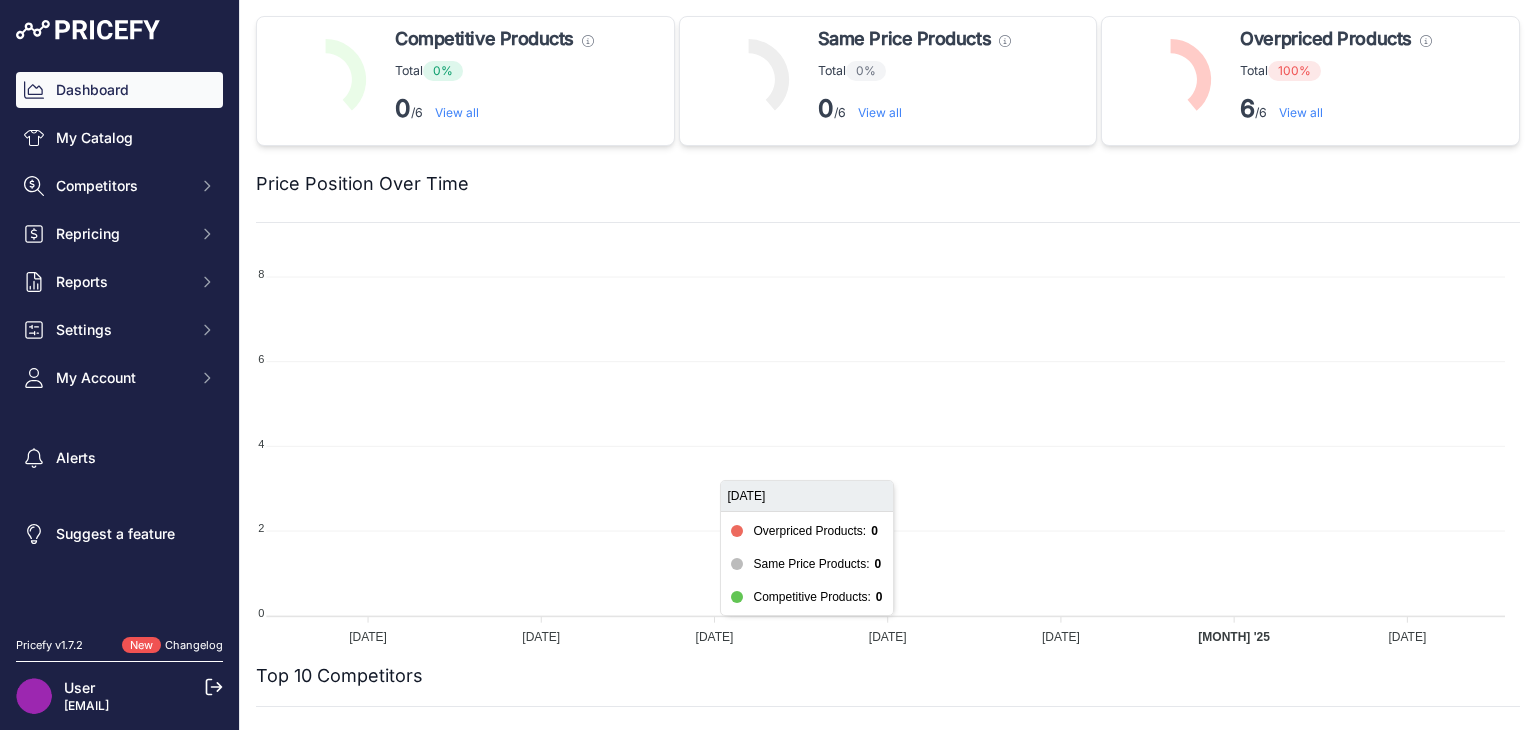 scroll, scrollTop: 0, scrollLeft: 0, axis: both 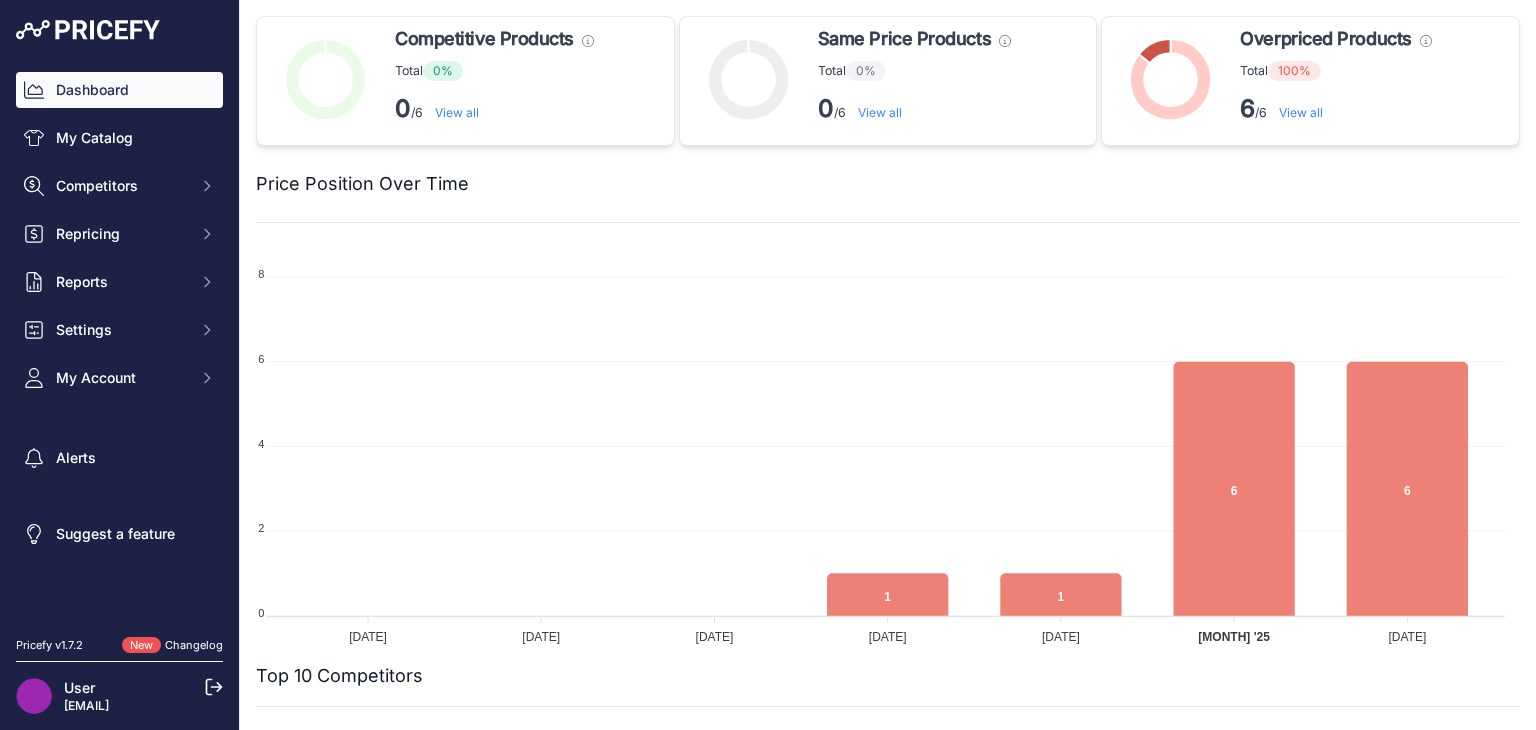 click on "View all" at bounding box center (1301, 112) 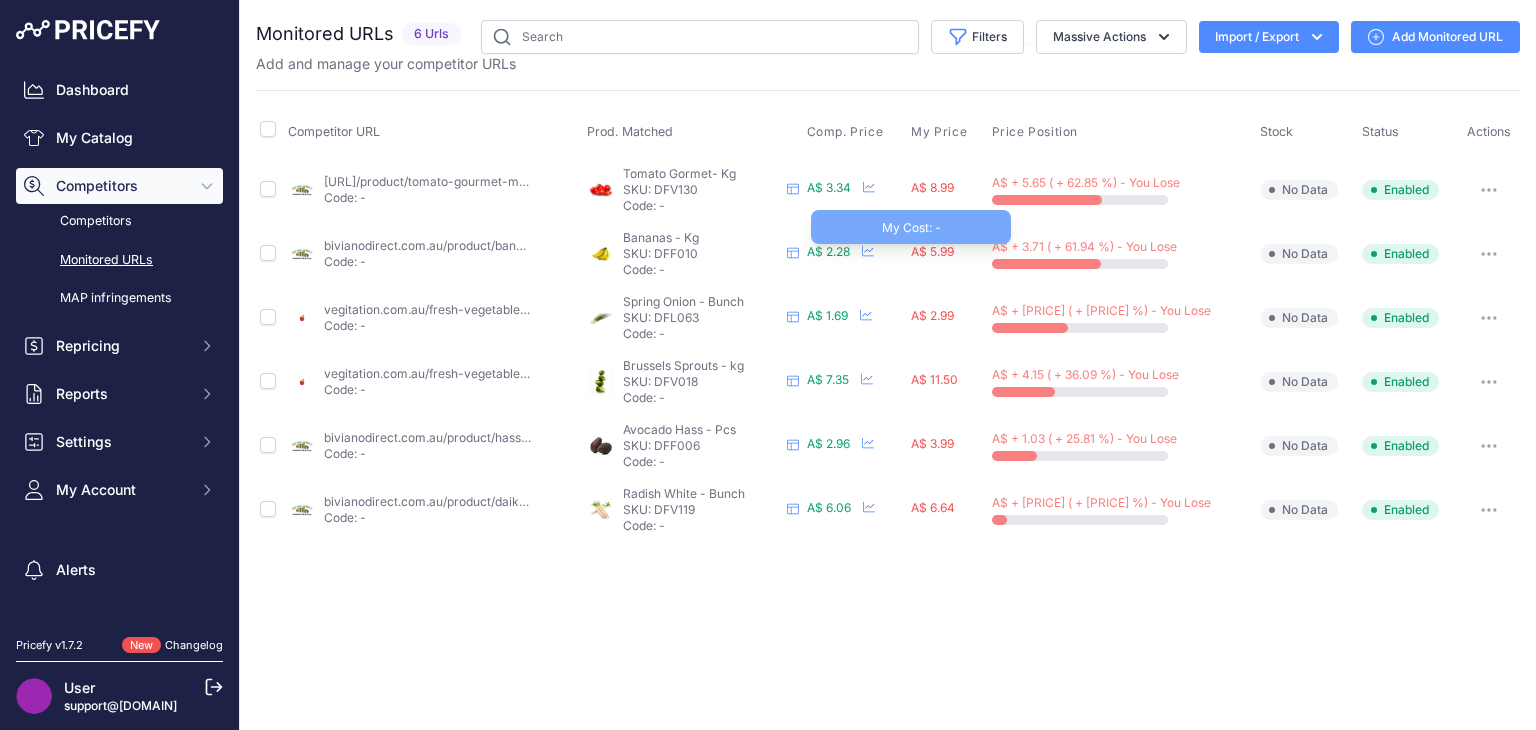 scroll, scrollTop: 0, scrollLeft: 0, axis: both 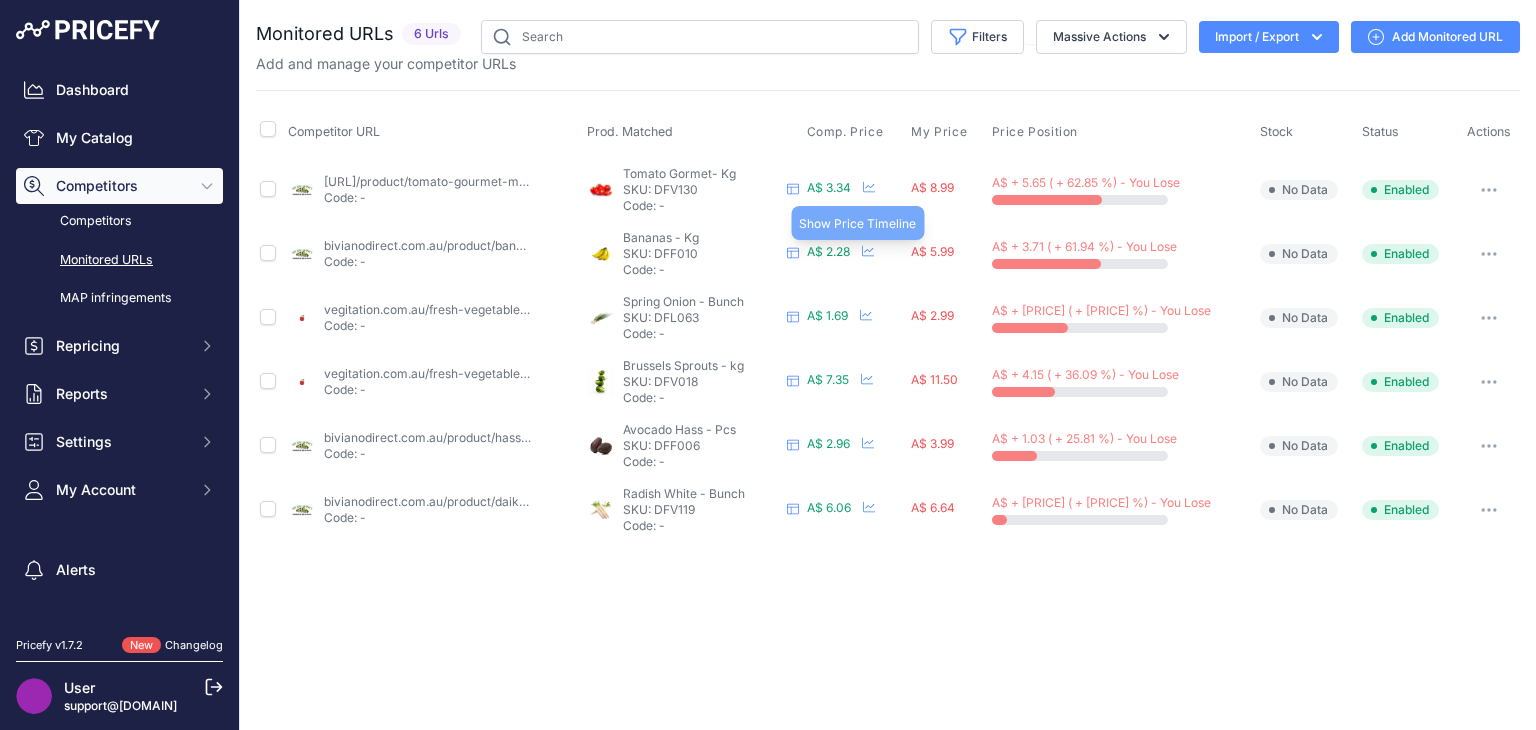 click at bounding box center (868, 251) 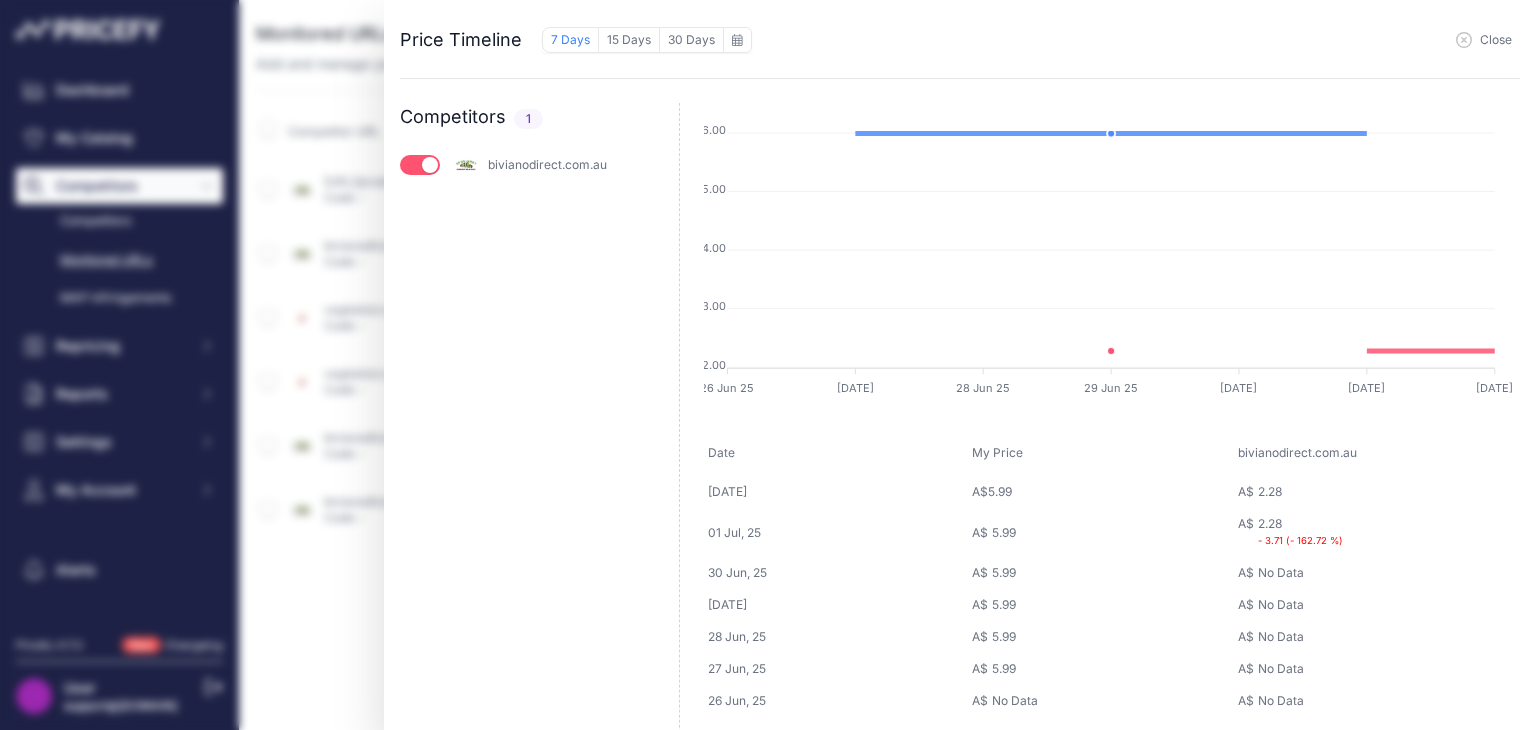 click on "Close" at bounding box center (1496, 40) 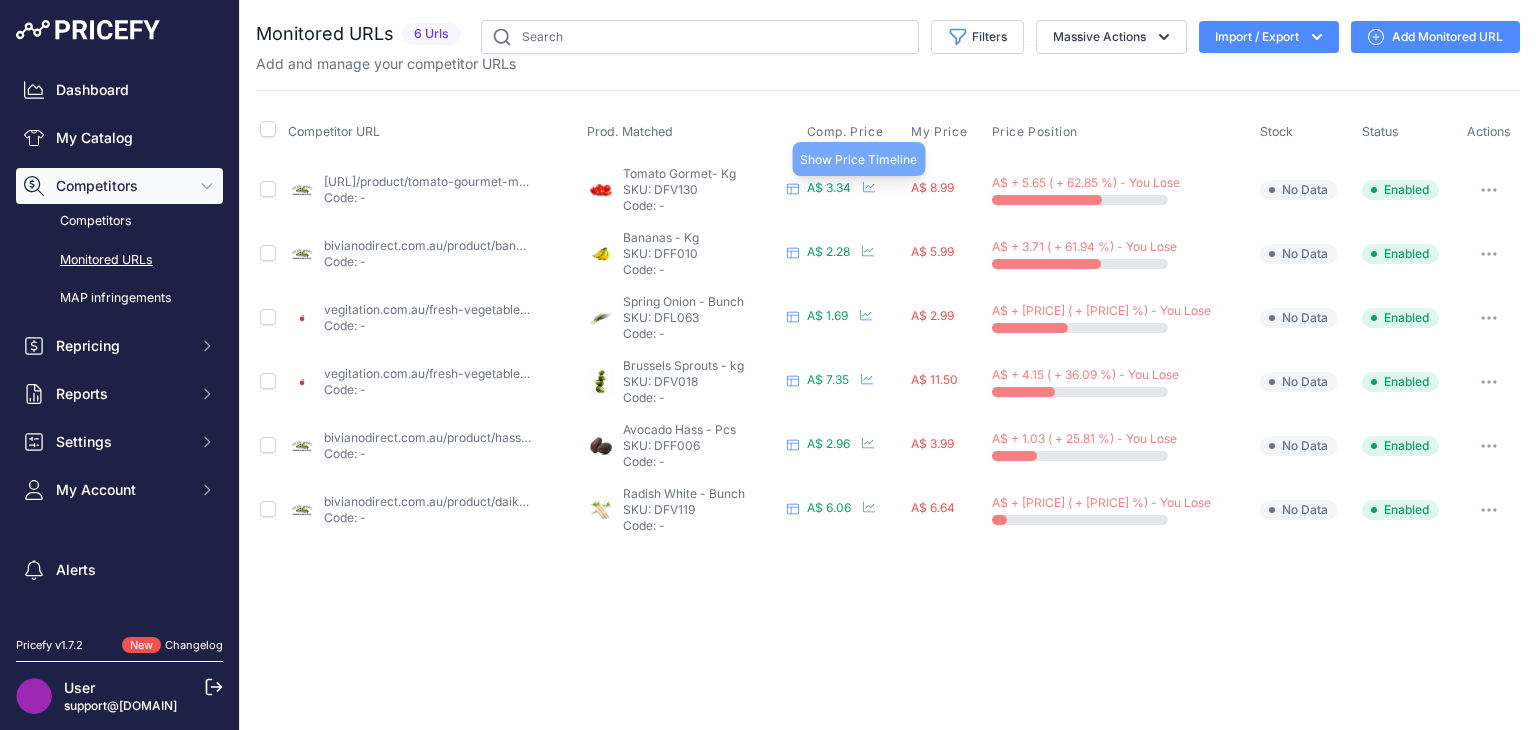 click at bounding box center [869, 187] 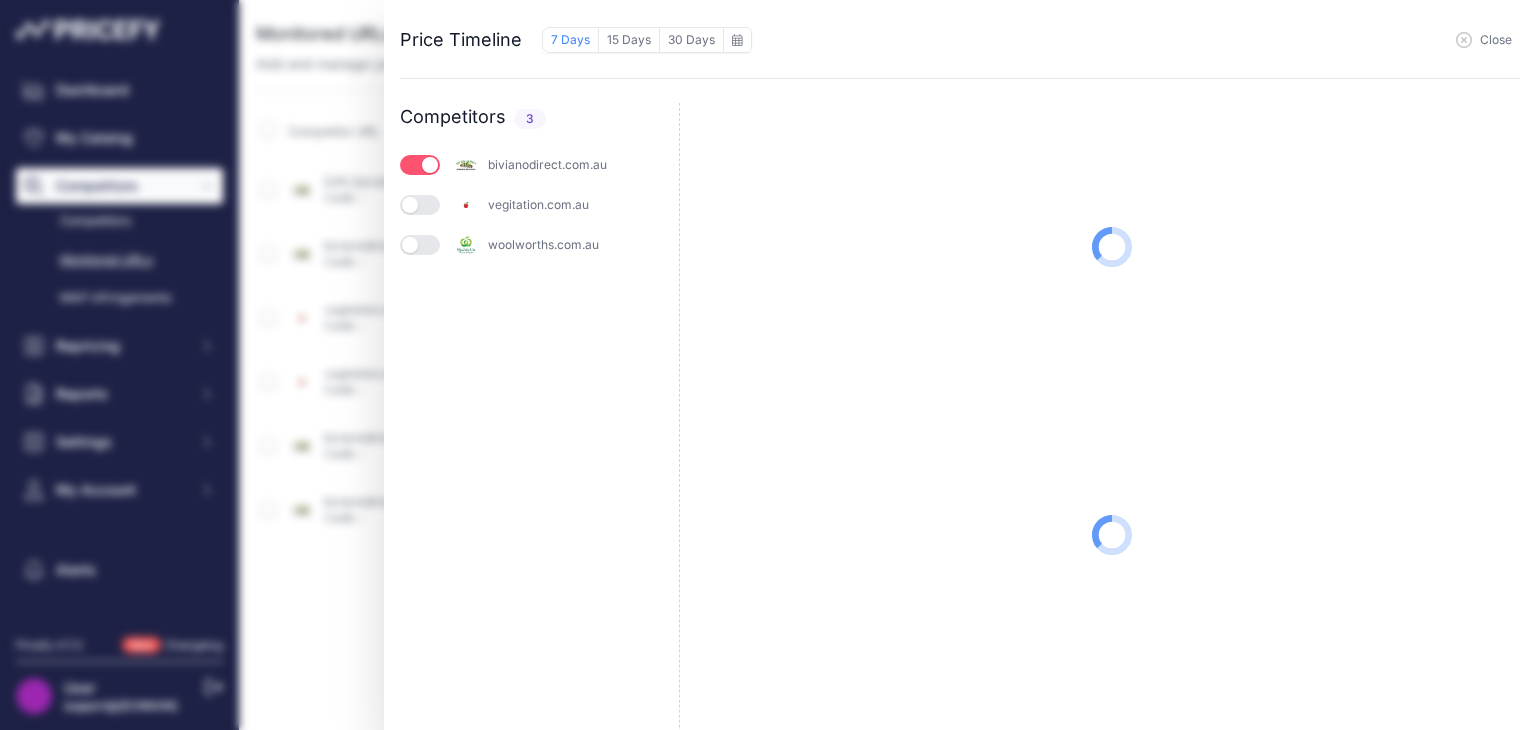 click at bounding box center (420, 205) 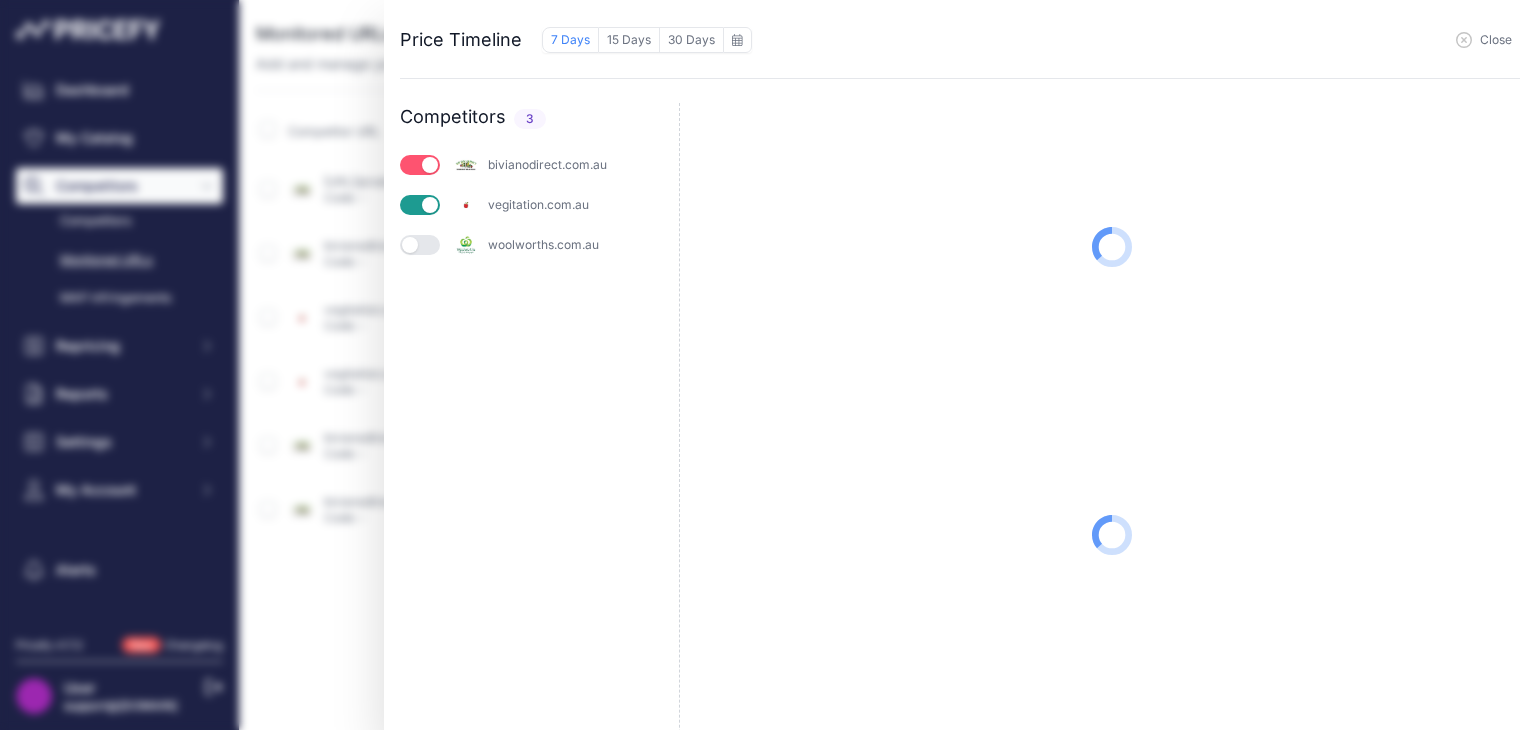 click at bounding box center (420, 245) 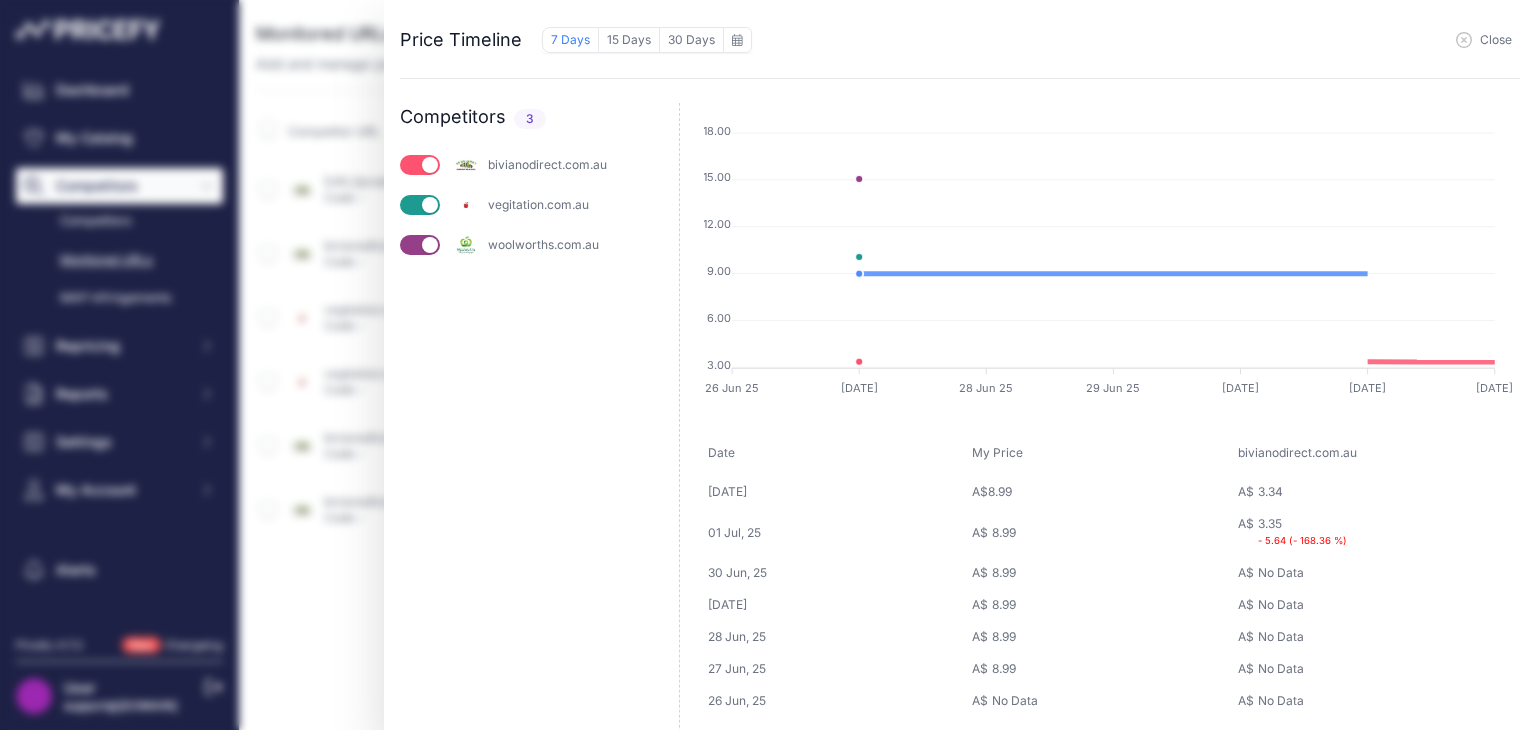 click on "Price Timeline
7 Days
15 Days
30 Days
to
July 2025 Sun Mon" at bounding box center (768, 365) 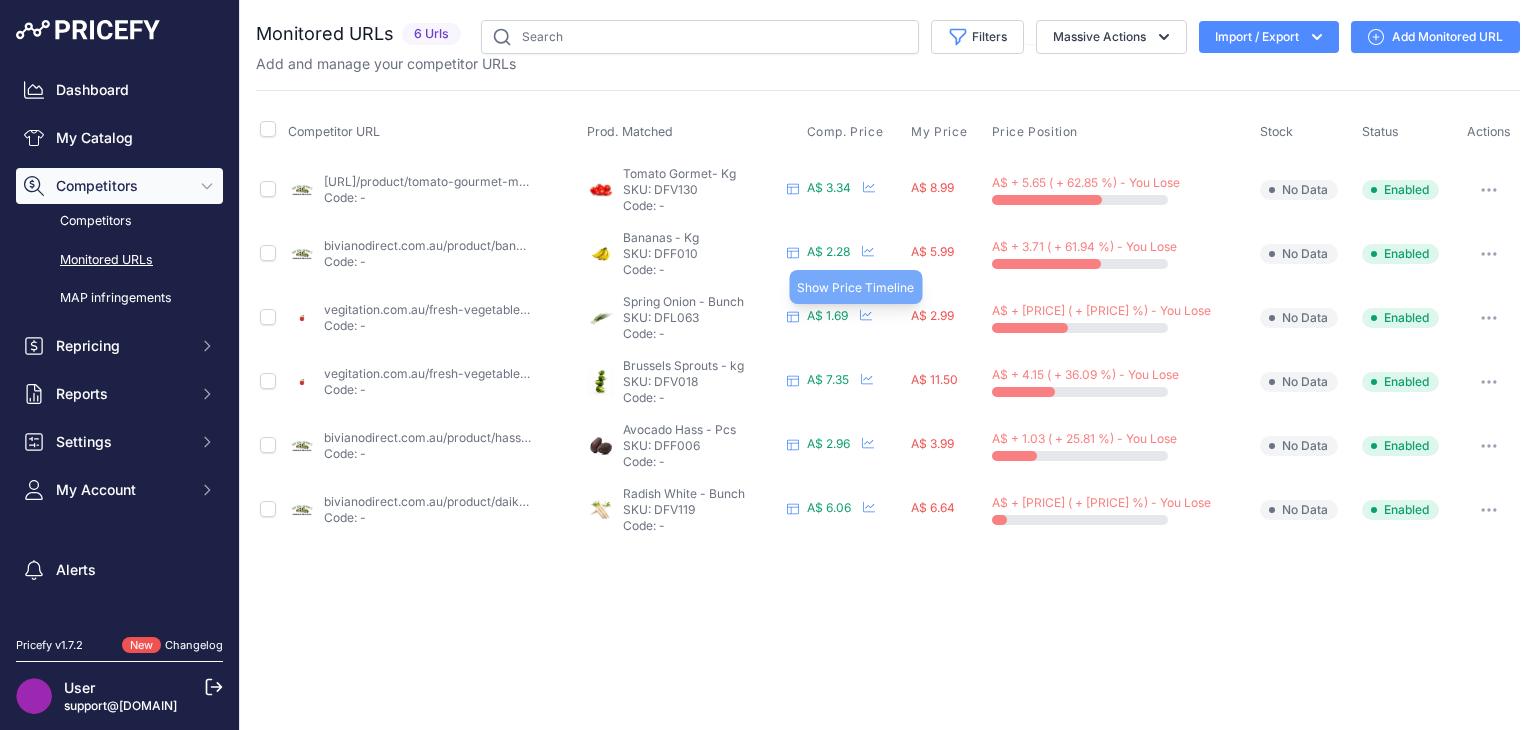 click at bounding box center [869, 187] 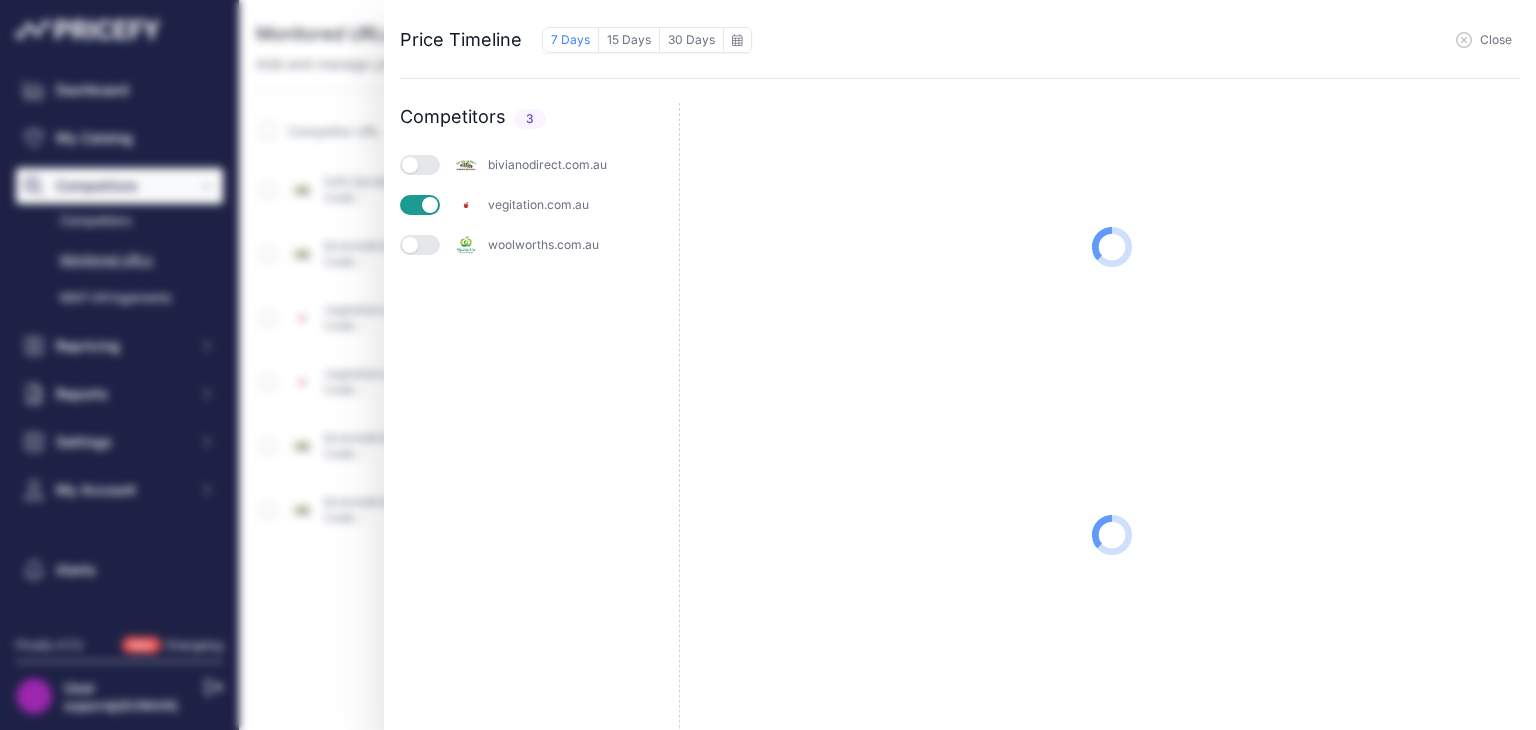 drag, startPoint x: 427, startPoint y: 246, endPoint x: 424, endPoint y: 229, distance: 17.262676 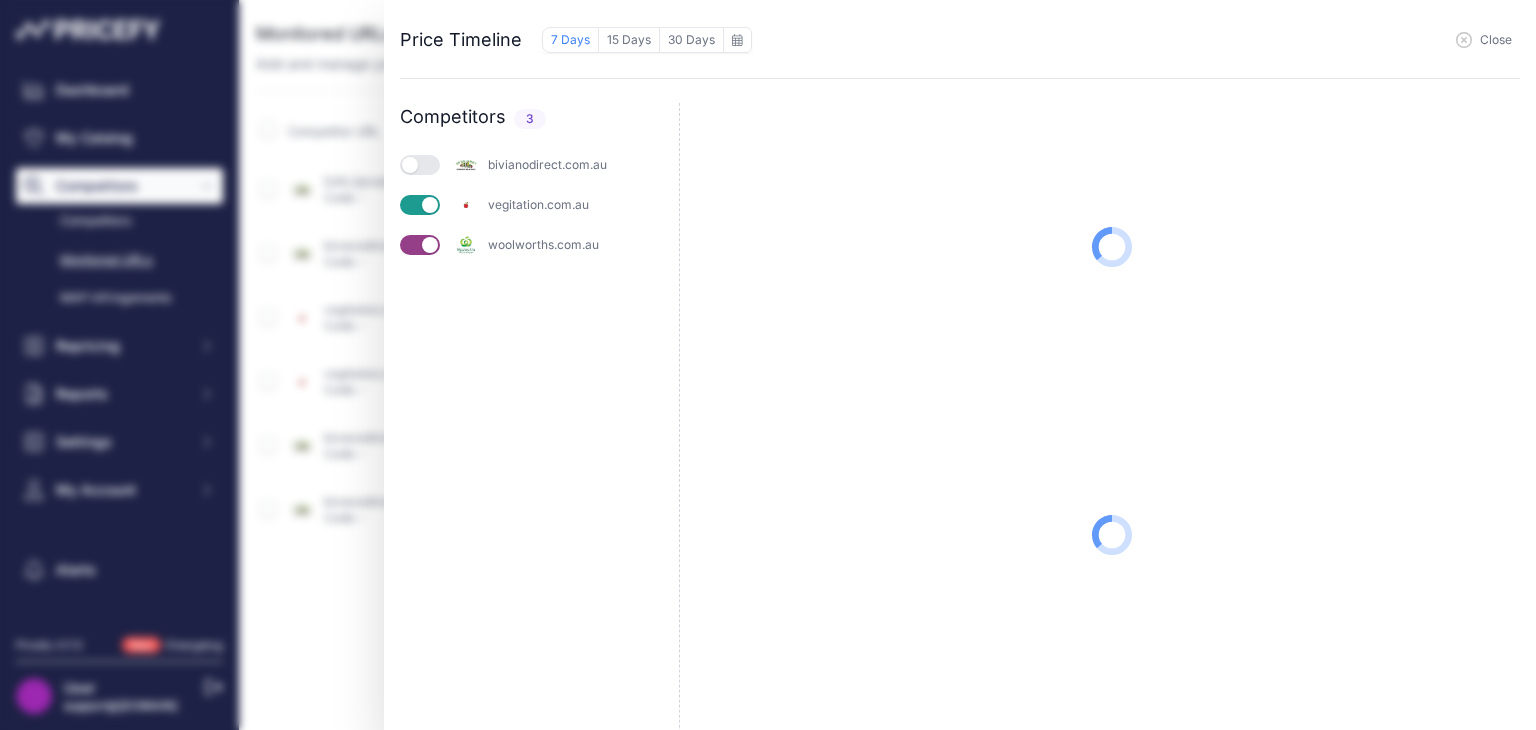 click at bounding box center (420, 165) 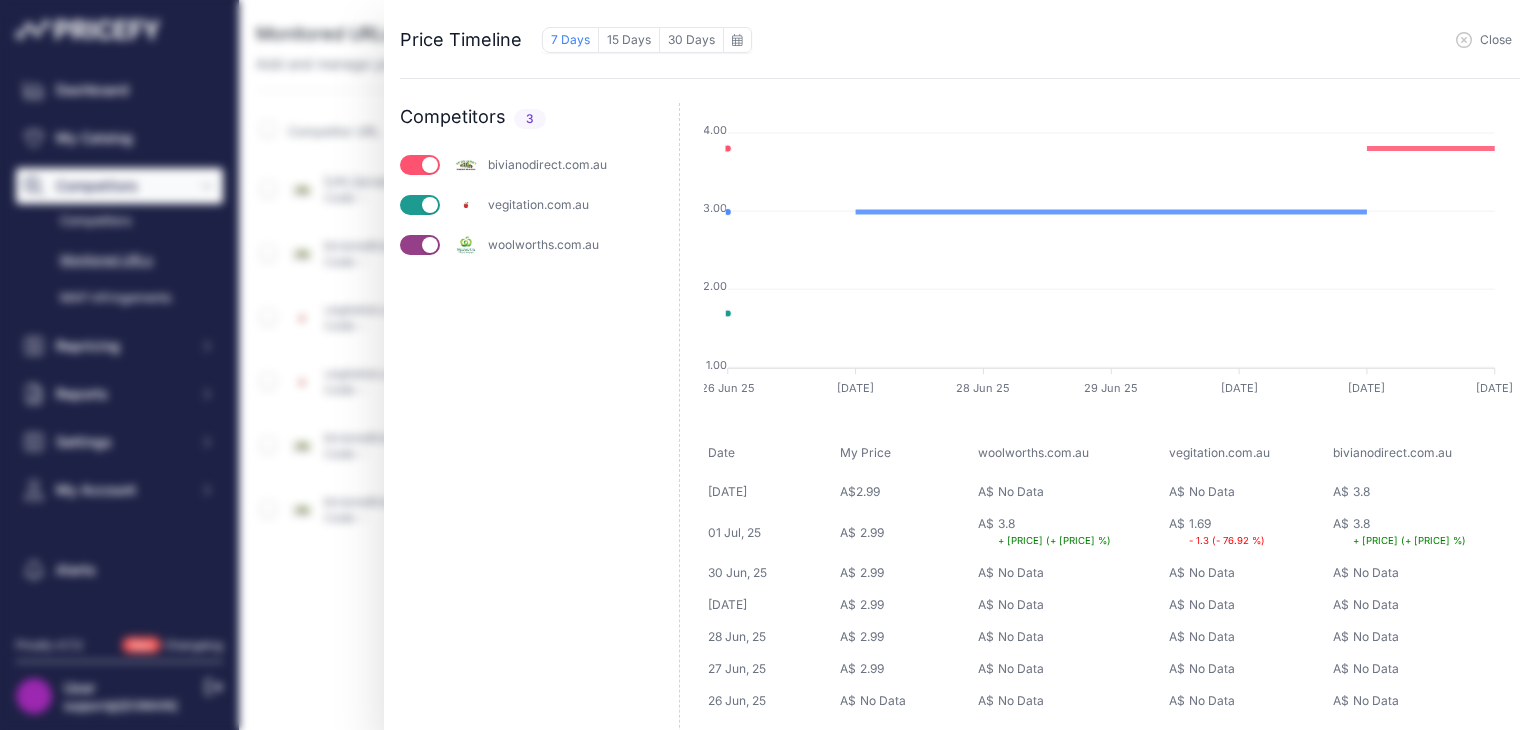 click on "Price Timeline
7 Days
15 Days
30 Days
to
July 2025 Sun Mon" at bounding box center [768, 365] 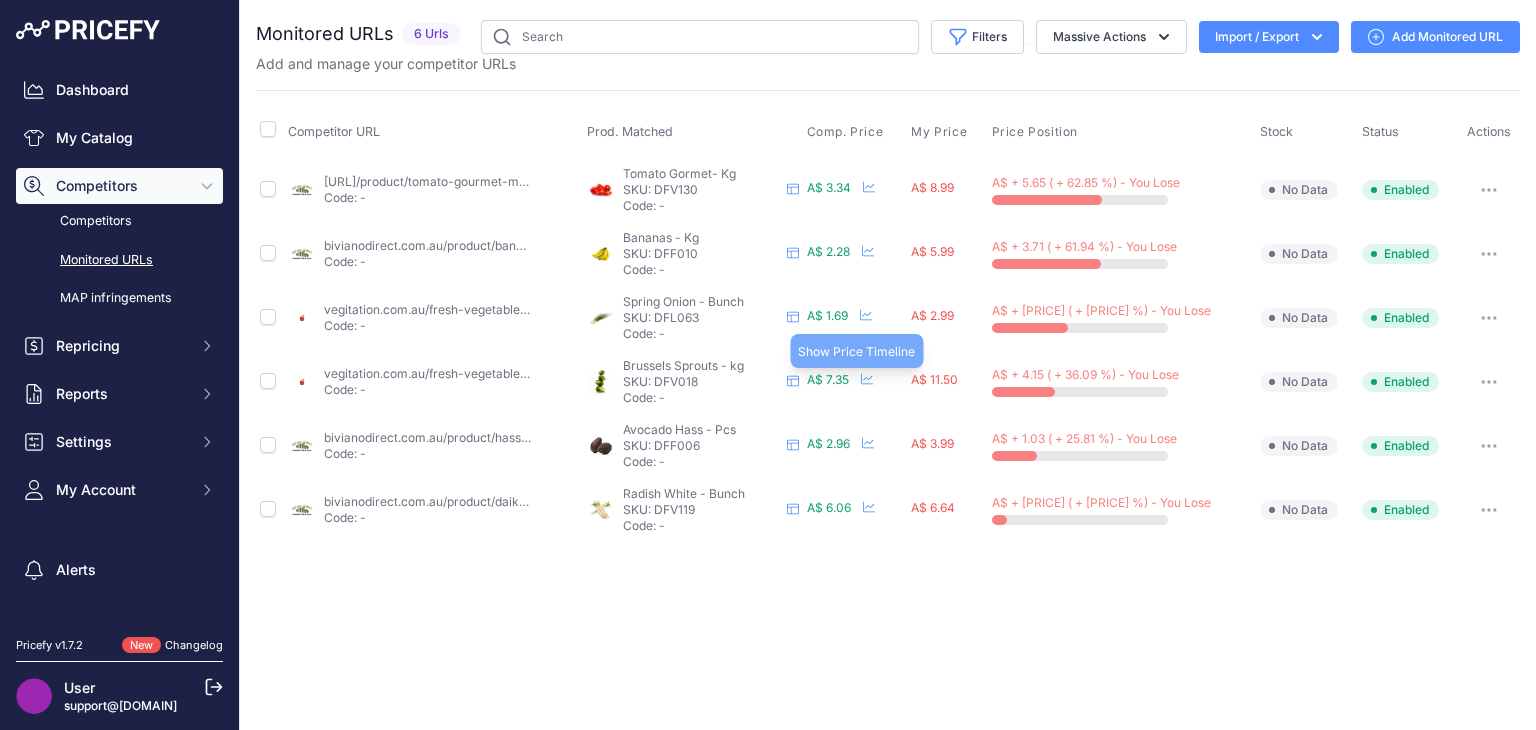 click at bounding box center [868, 251] 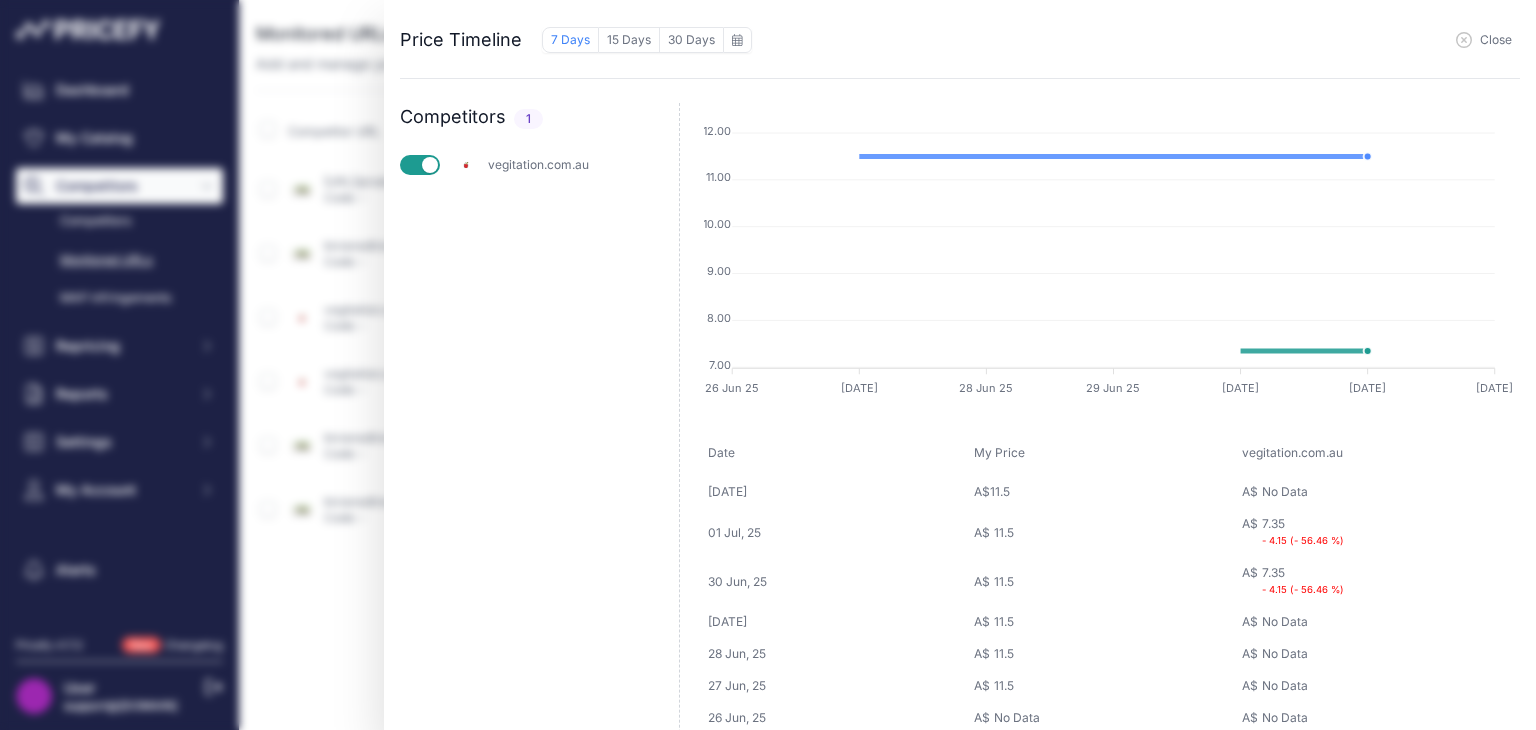 click on "Close" at bounding box center (1136, 39) 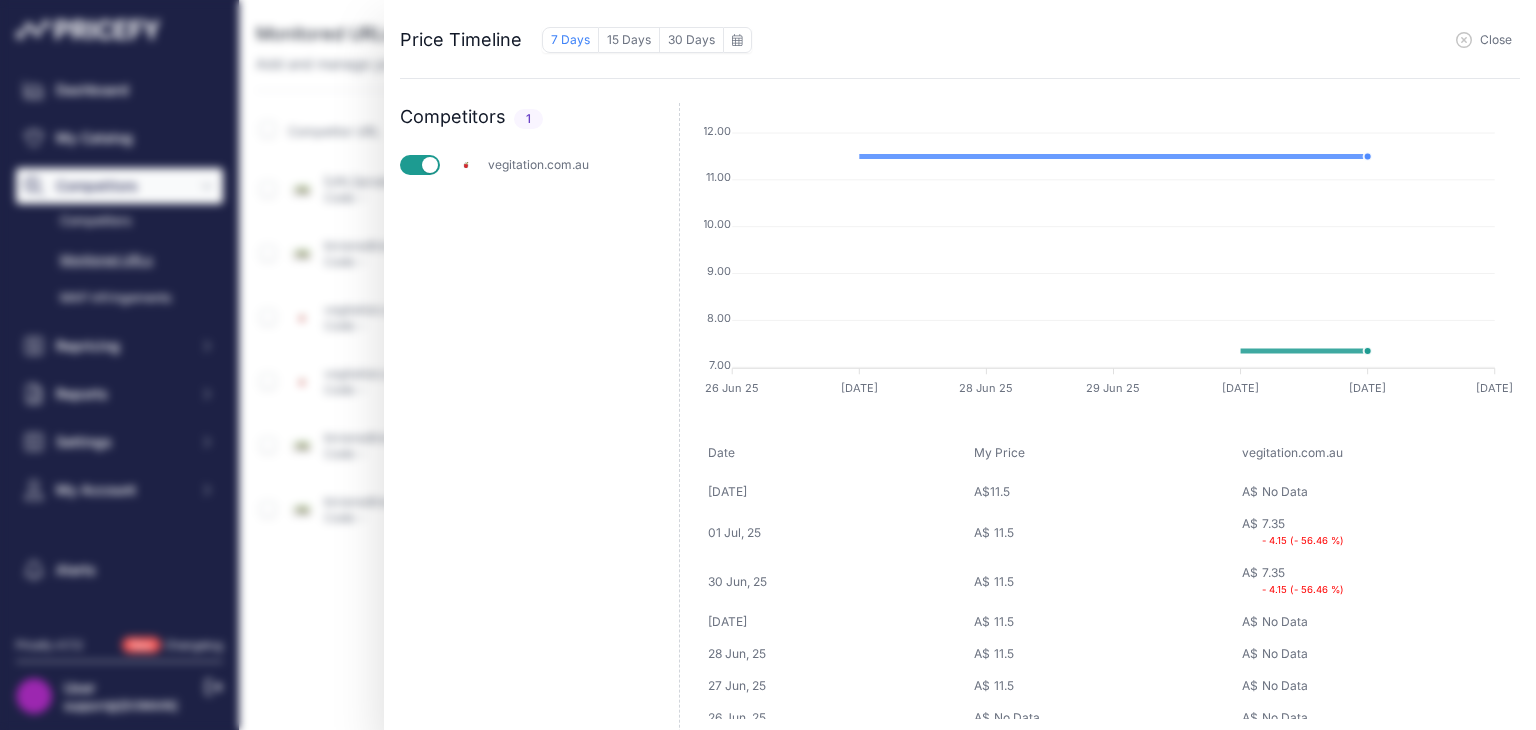 click on "Close" at bounding box center [1484, 40] 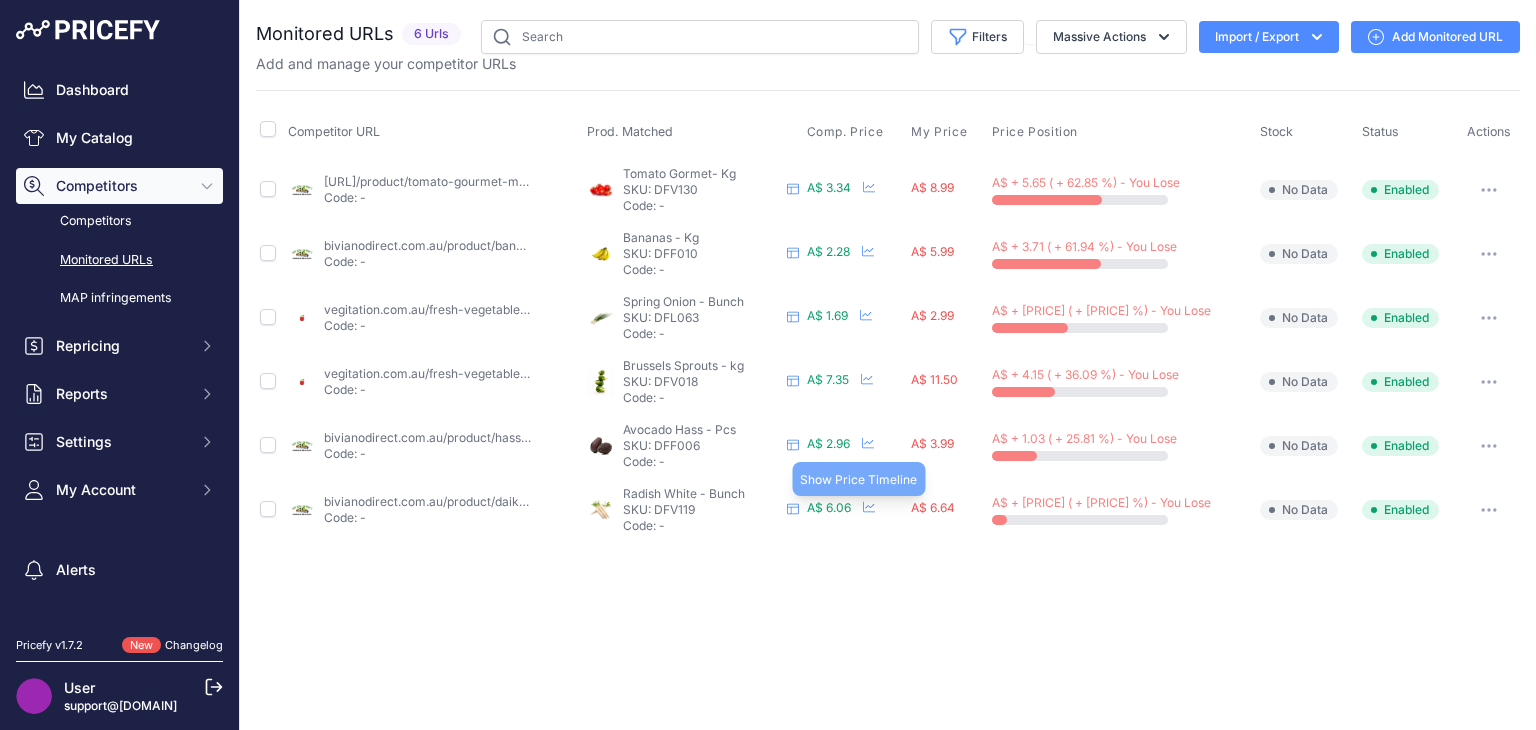 click at bounding box center (868, 251) 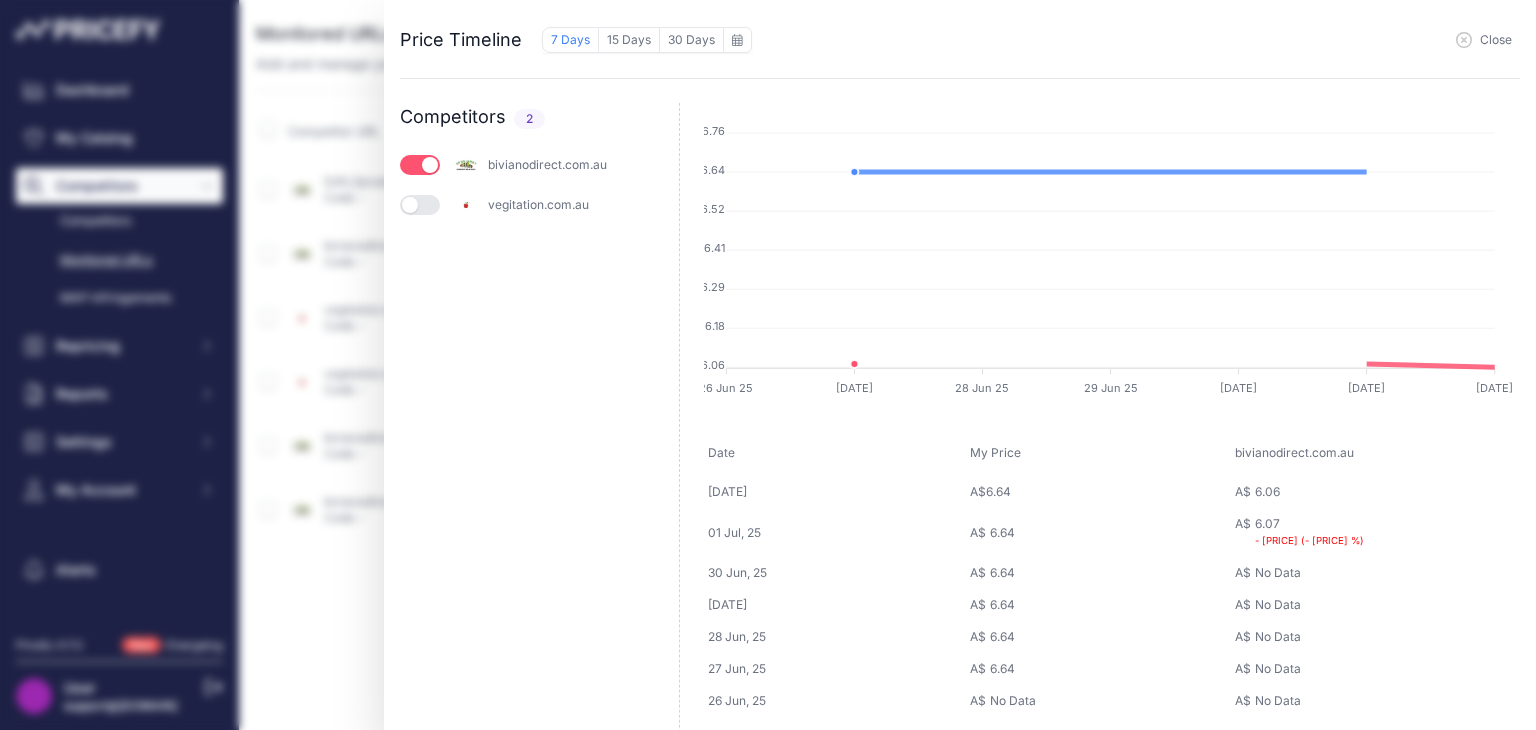 click on "Price Timeline
7 Days
15 Days
30 Days
to
July 2025 Sun Mon" at bounding box center [768, 365] 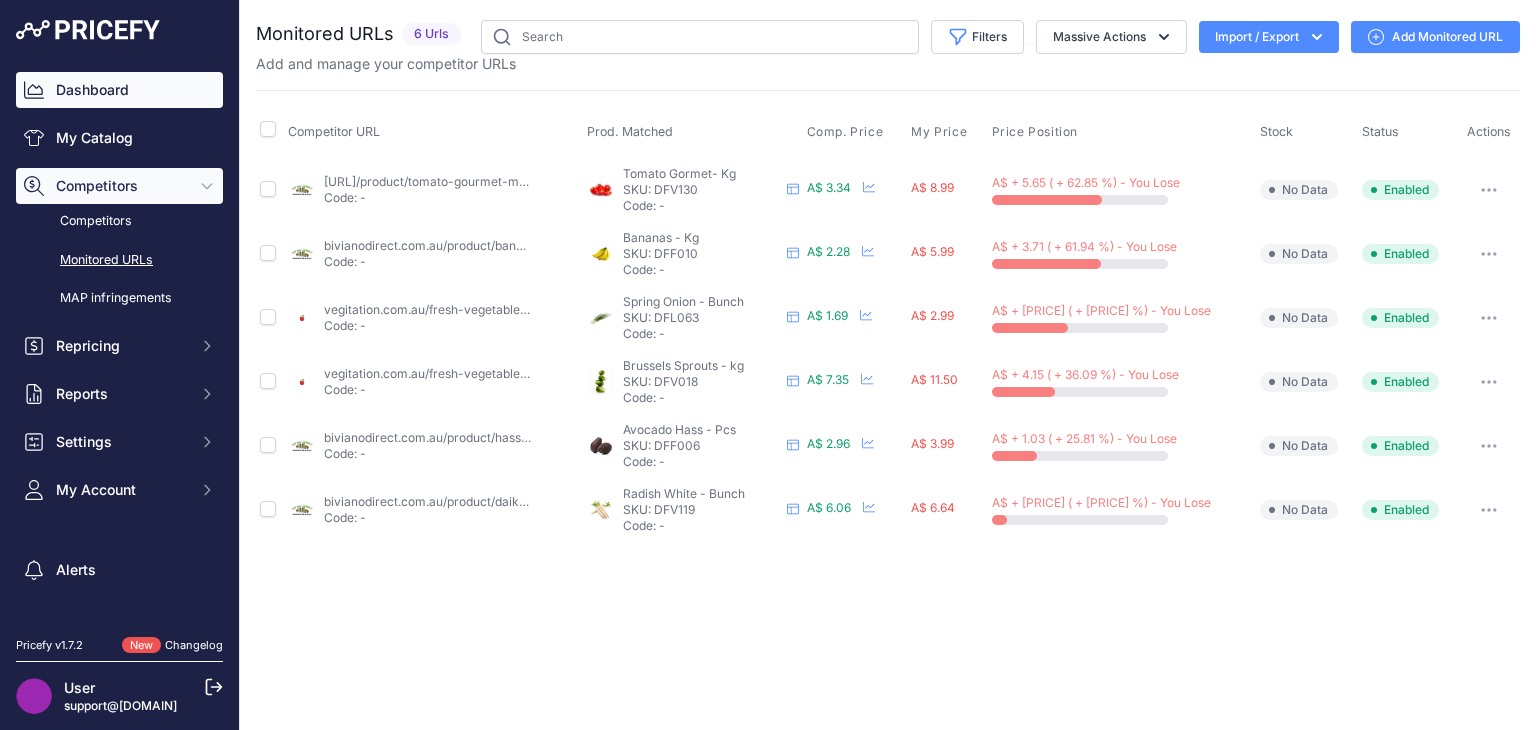 click on "Dashboard" at bounding box center [119, 90] 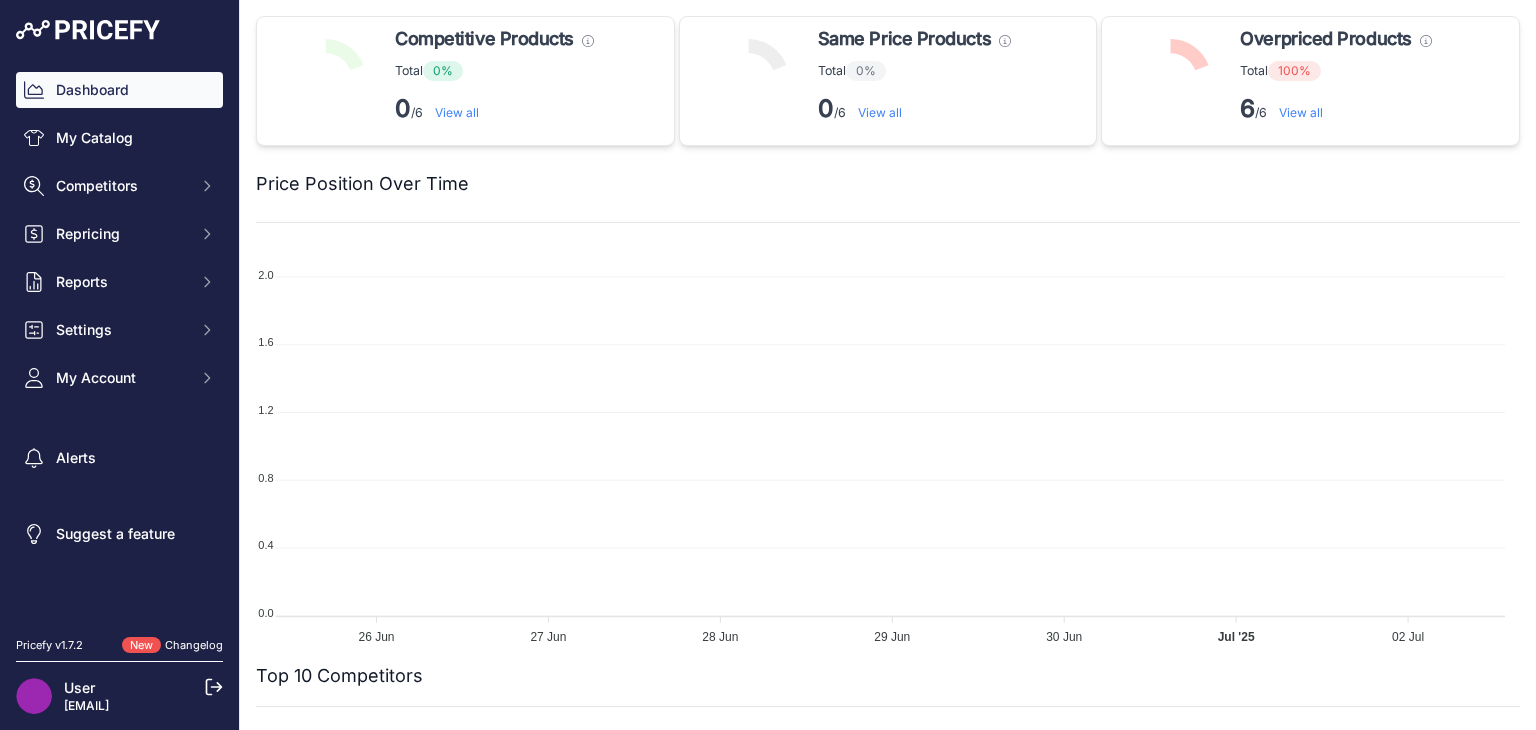 scroll, scrollTop: 0, scrollLeft: 0, axis: both 